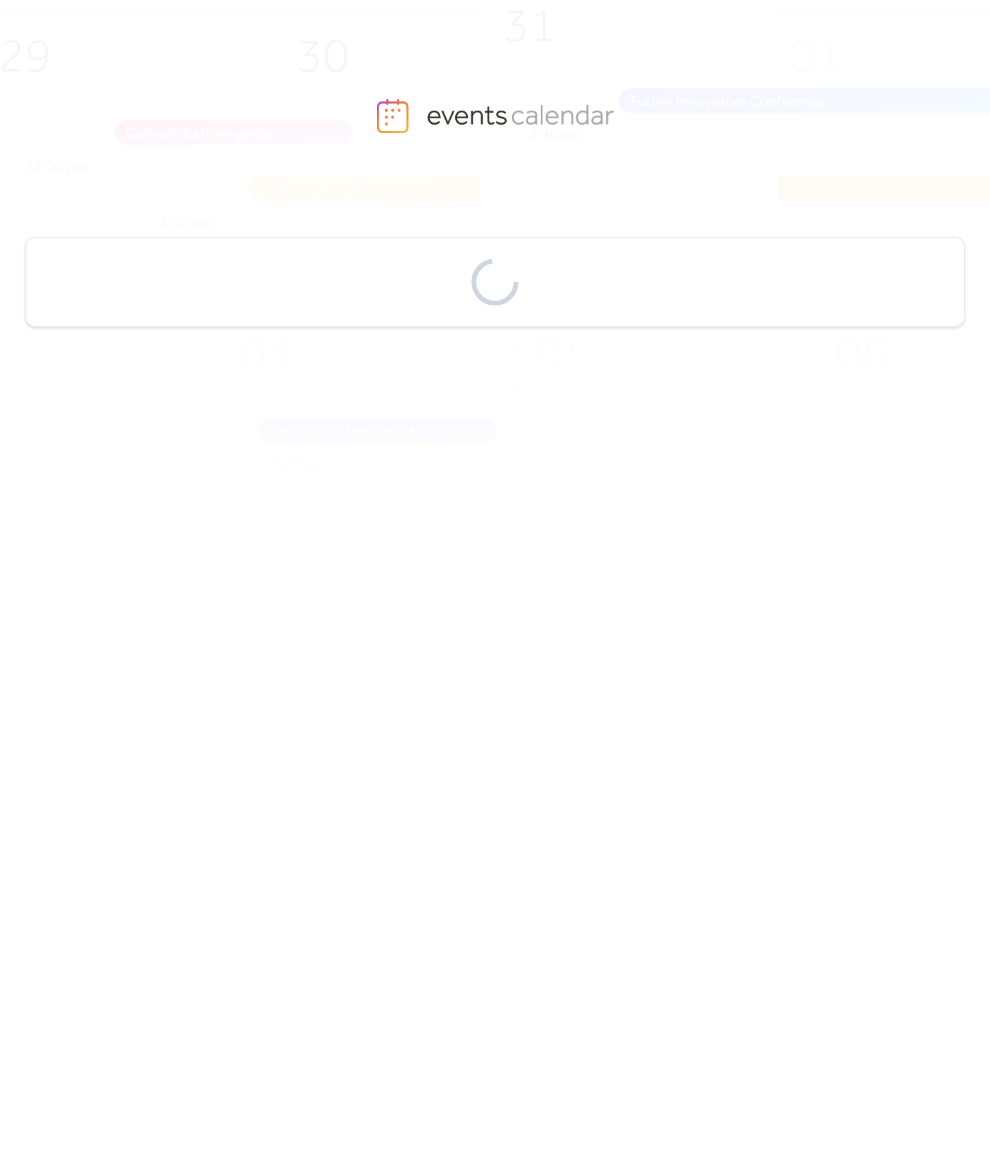 scroll, scrollTop: 0, scrollLeft: 0, axis: both 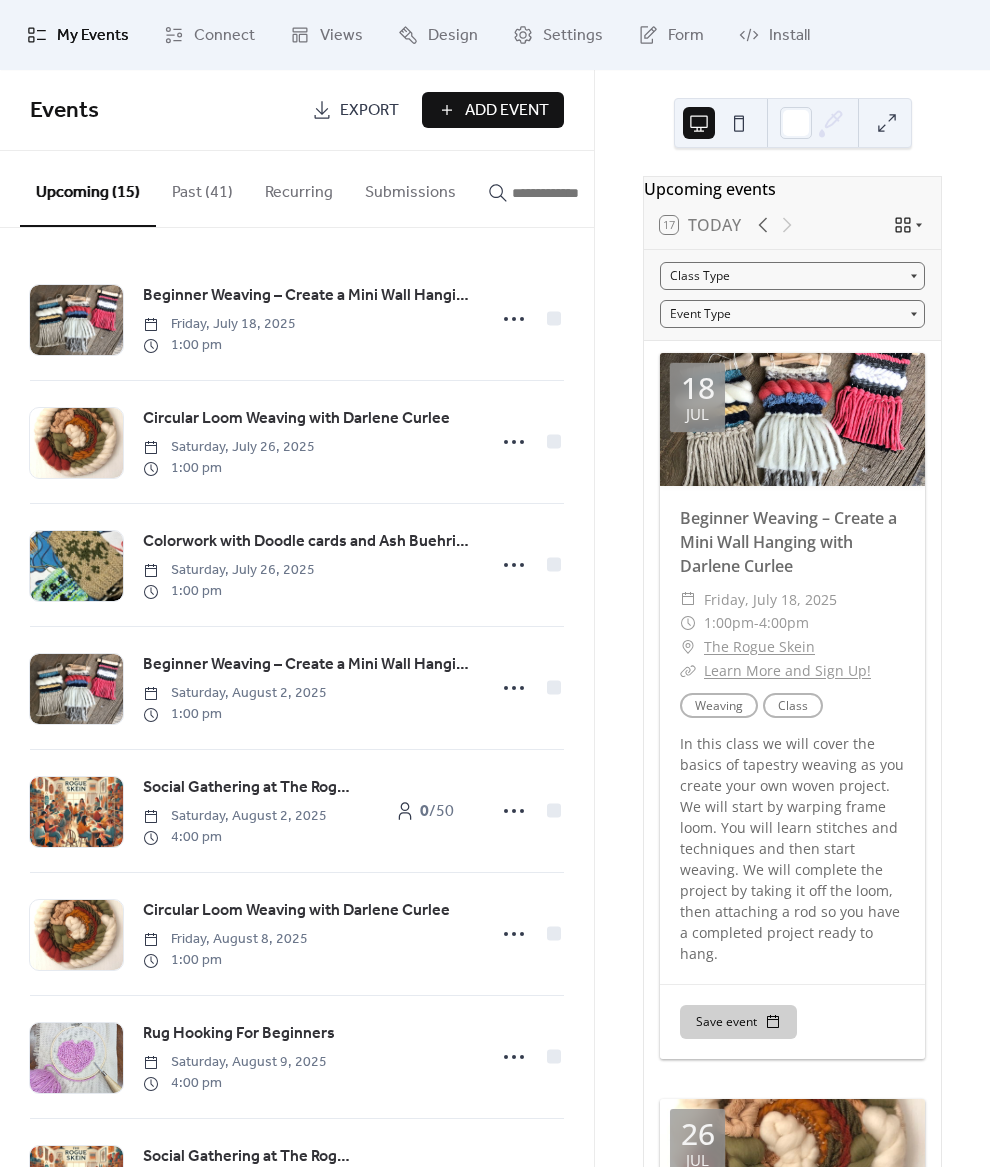 click on "Past (41)" at bounding box center (202, 188) 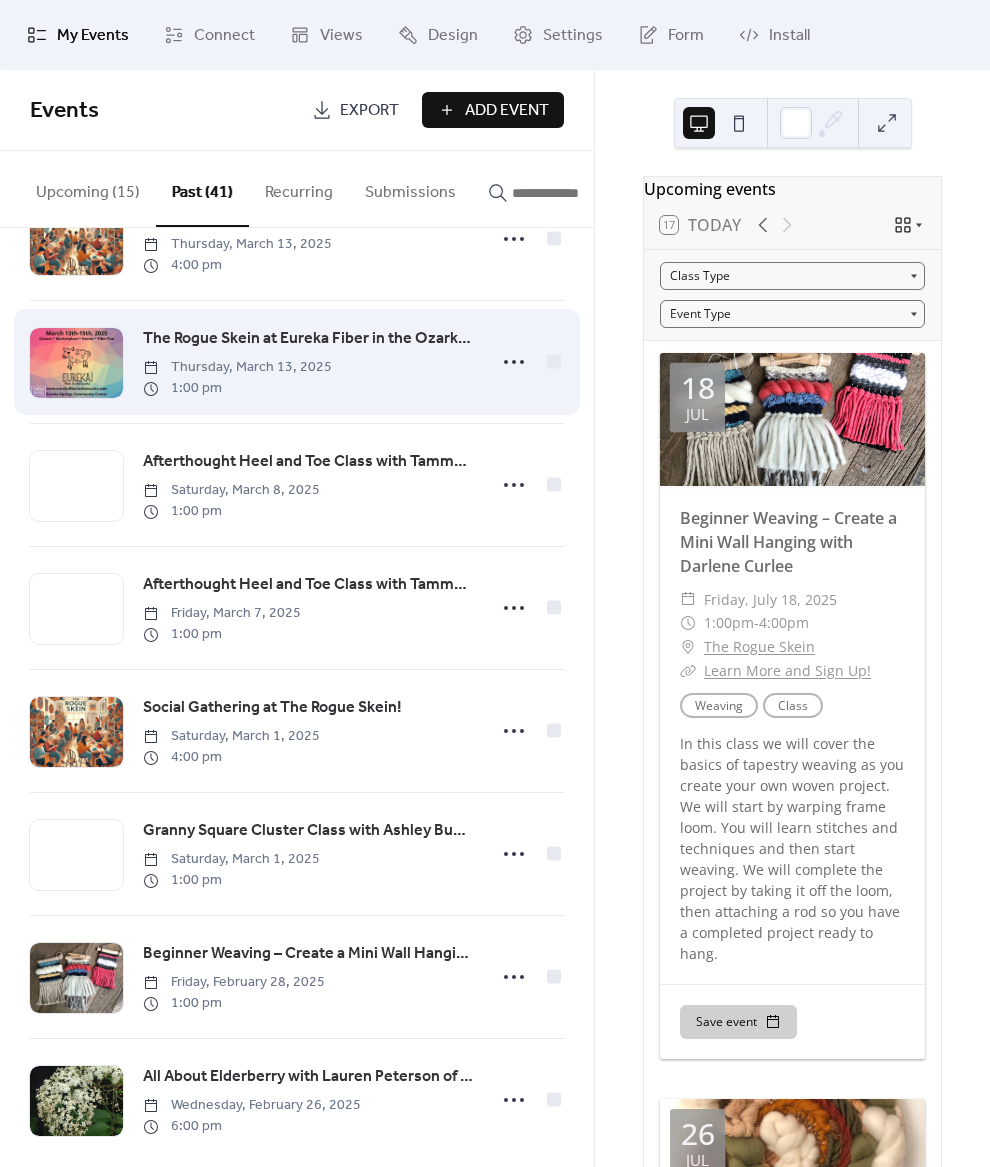 scroll, scrollTop: 4182, scrollLeft: 0, axis: vertical 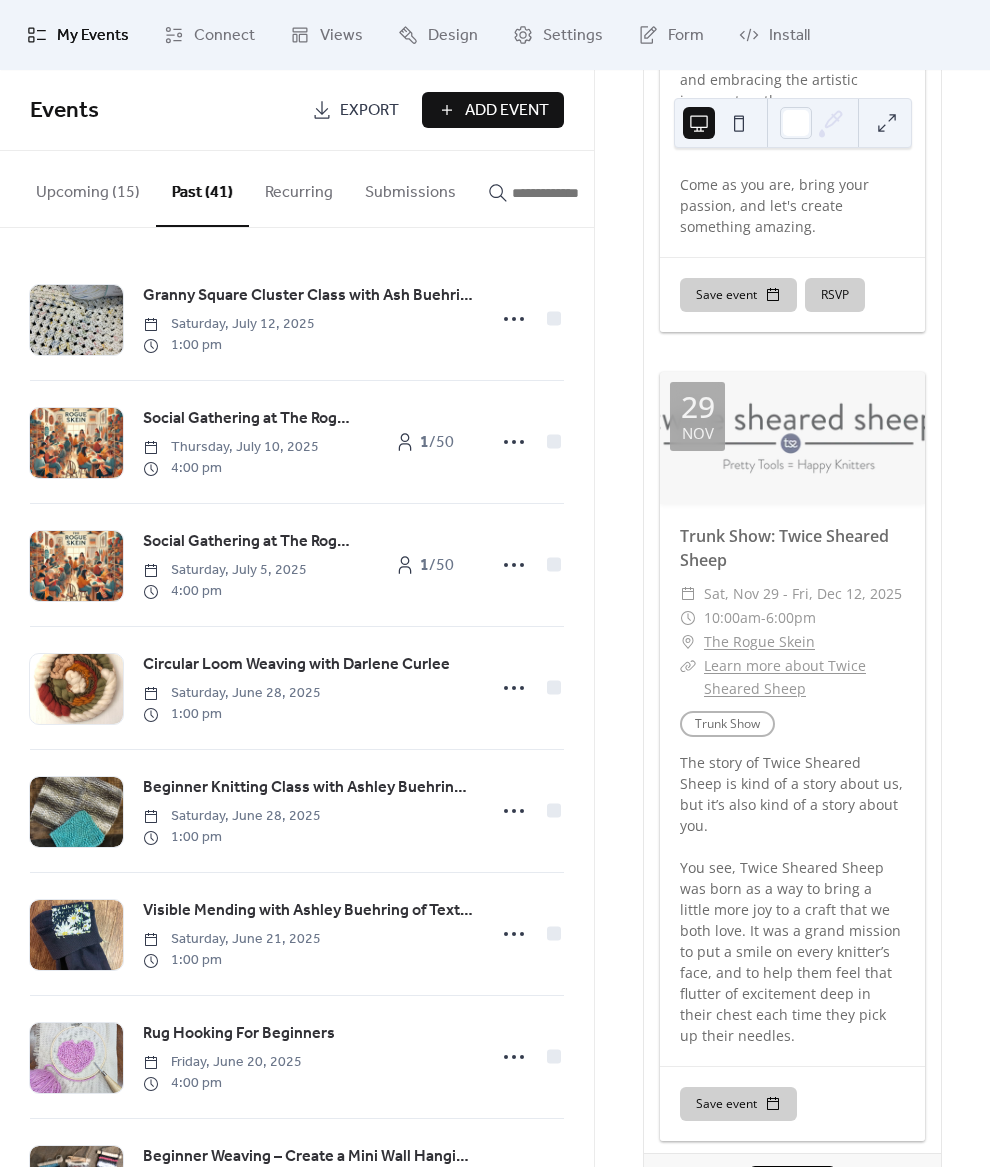 click at bounding box center (572, 193) 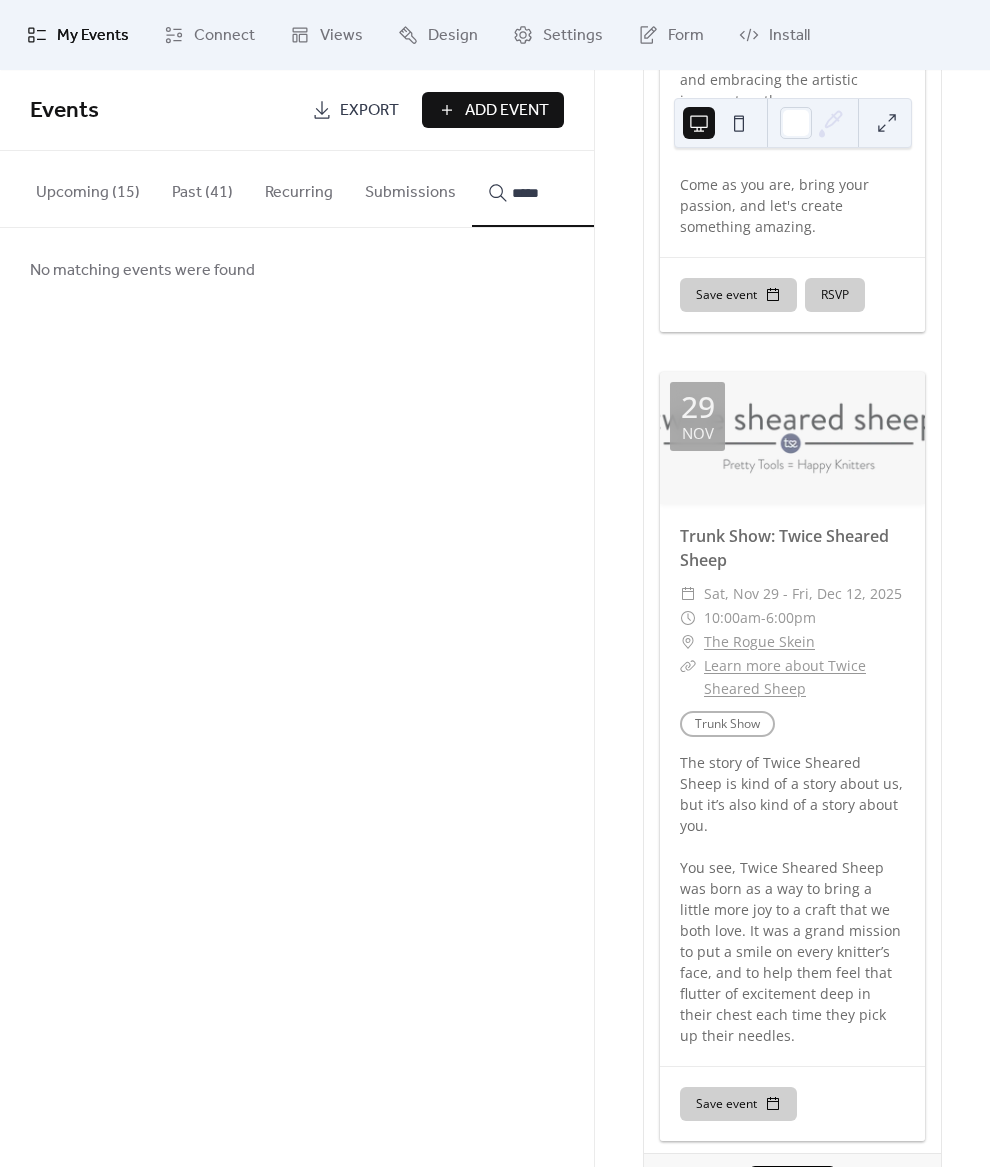 type on "*****" 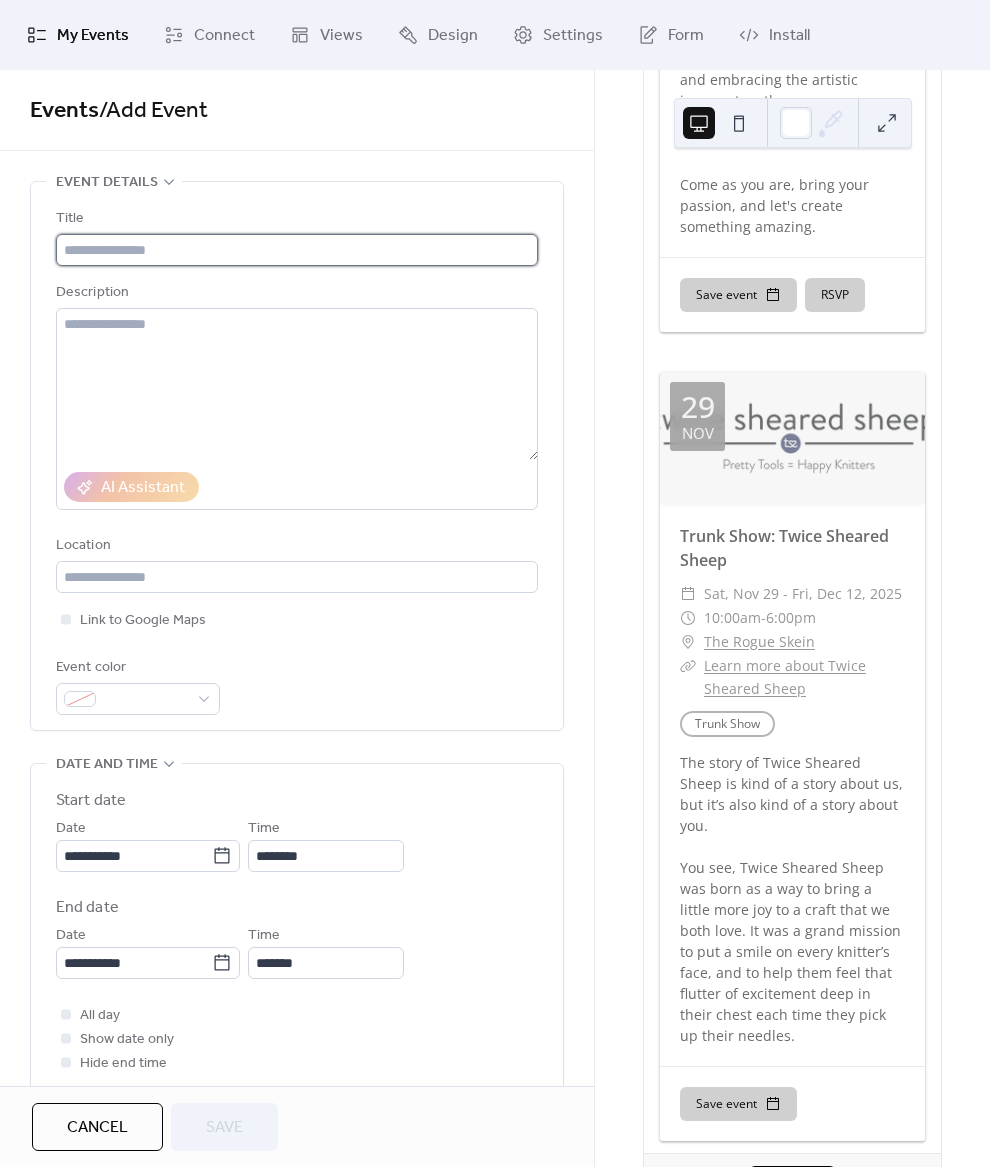 click at bounding box center (297, 250) 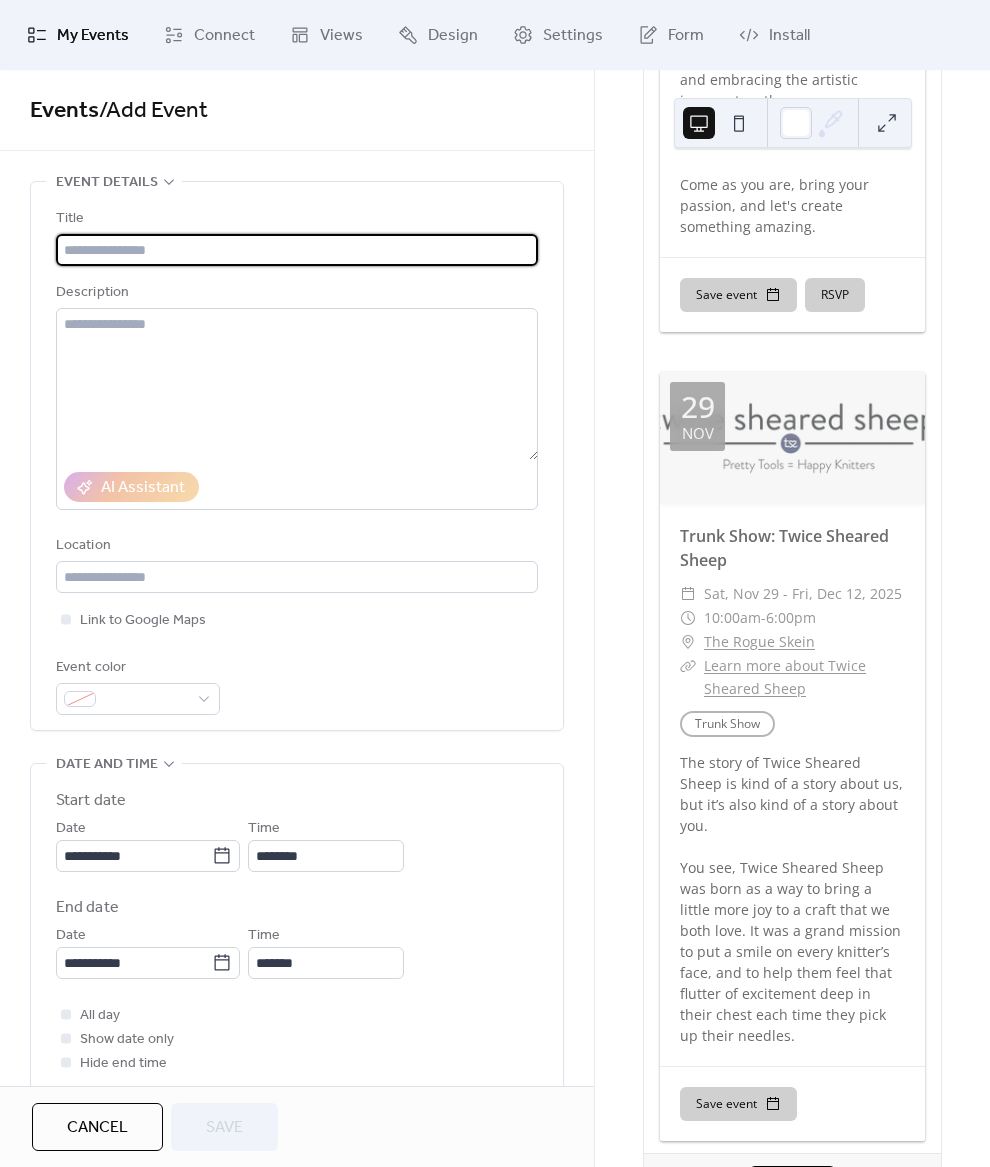 paste on "**********" 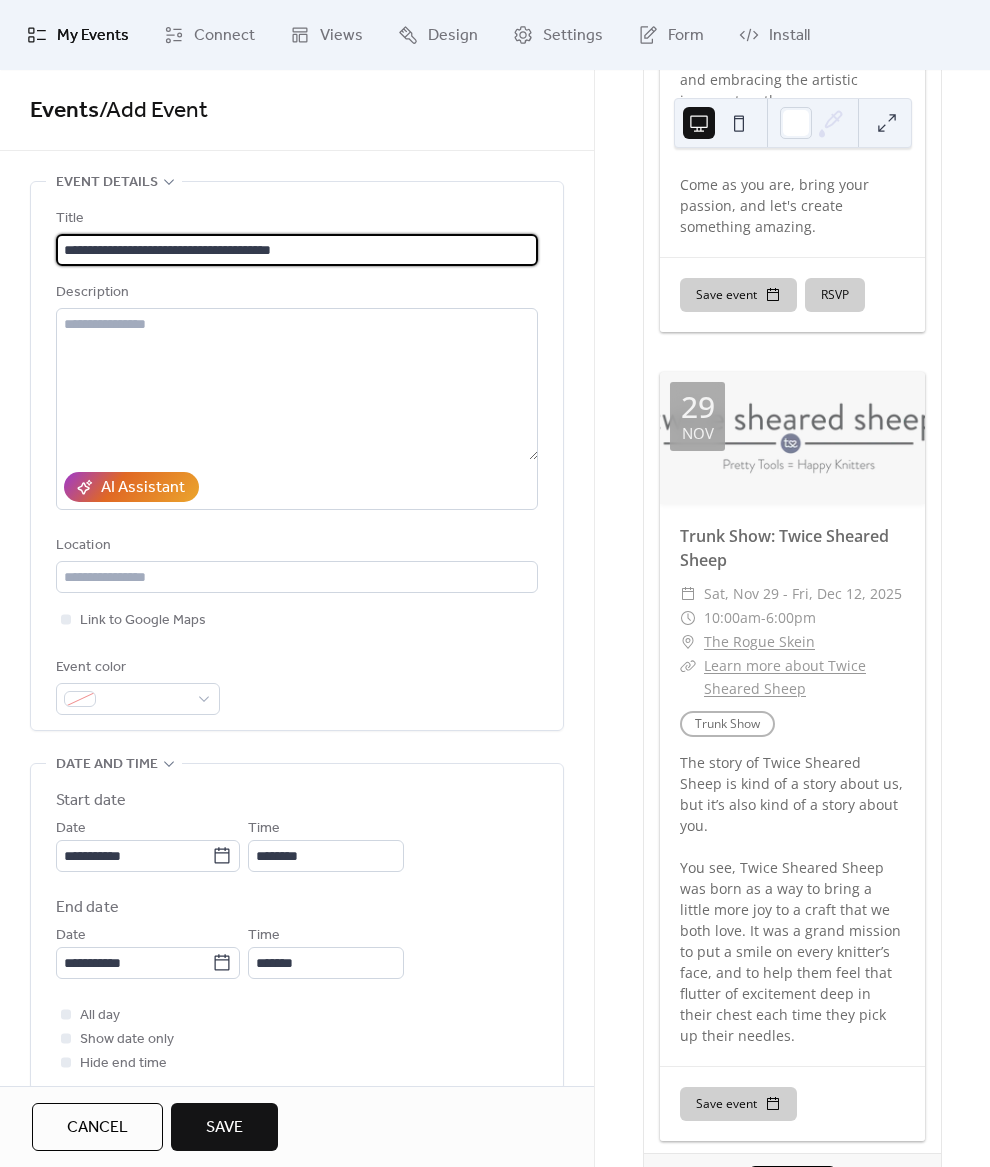 type on "**********" 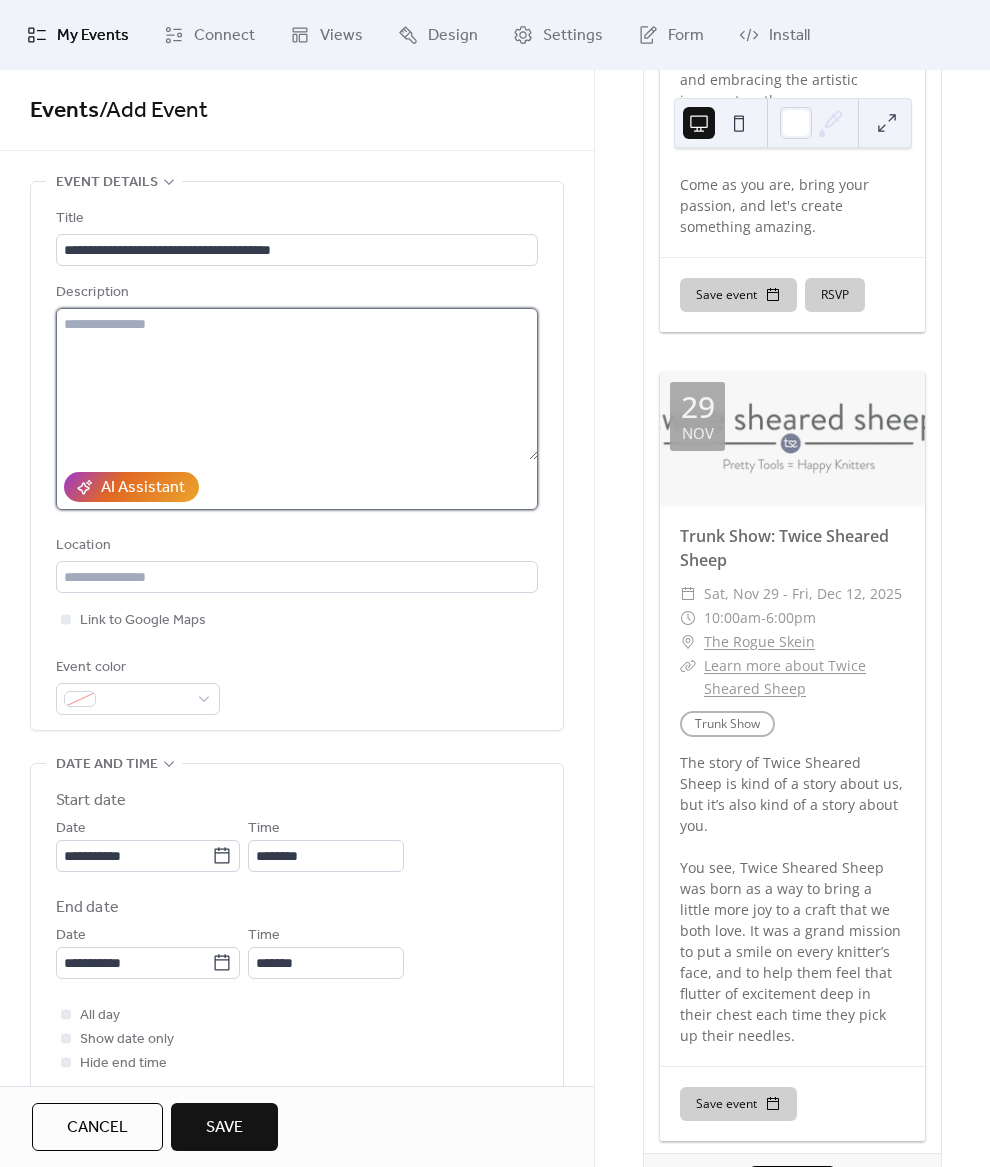 click at bounding box center [297, 384] 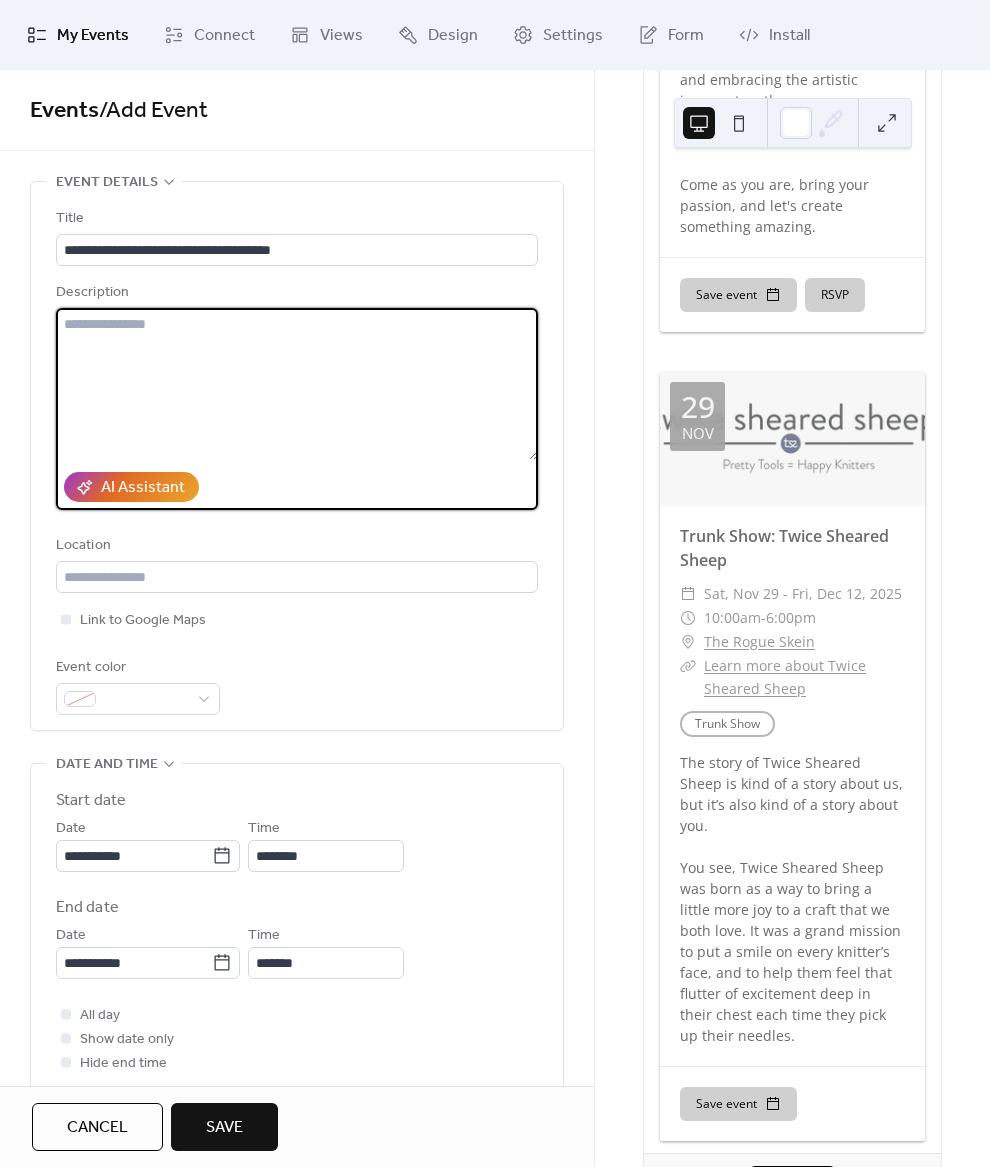 paste on "**********" 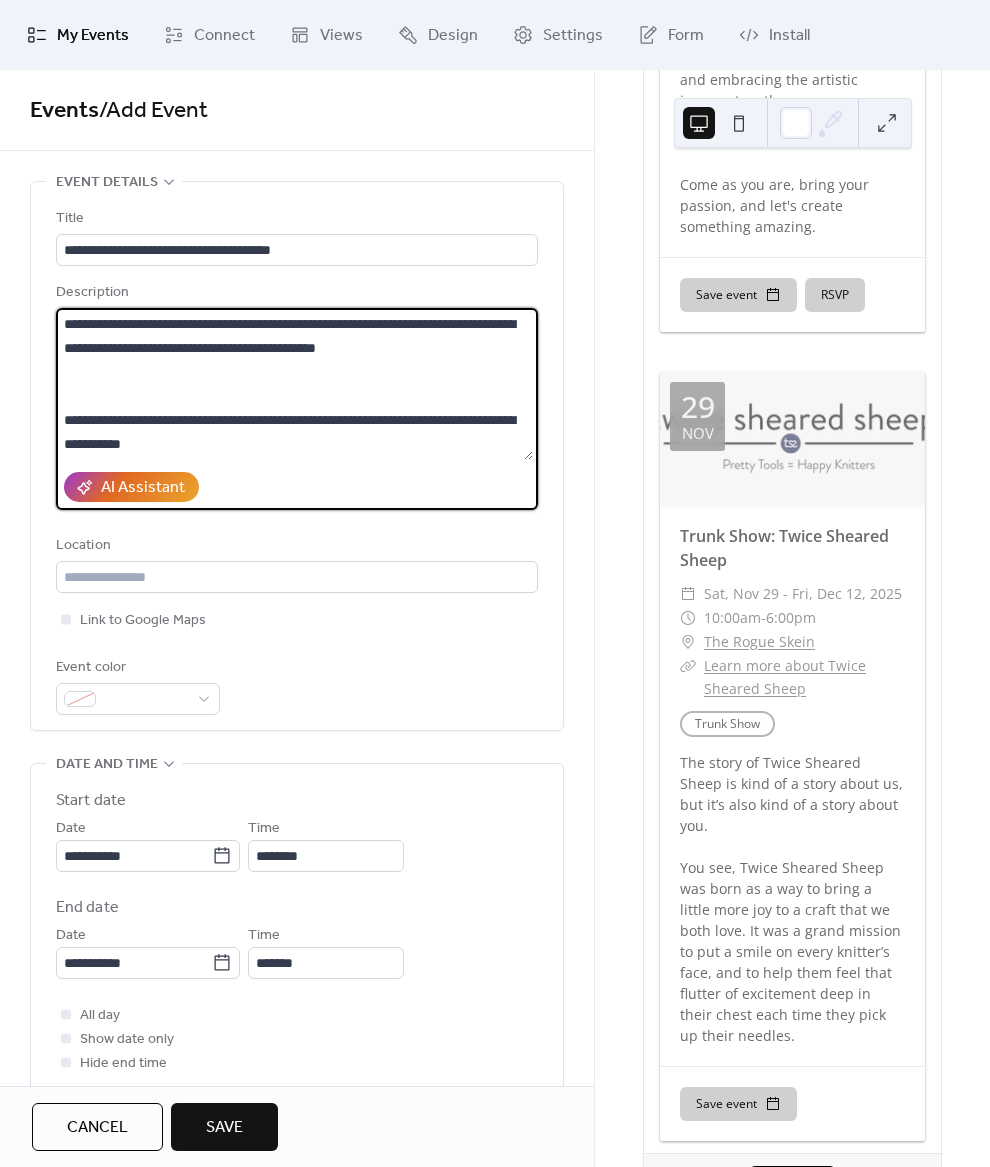 scroll, scrollTop: 549, scrollLeft: 0, axis: vertical 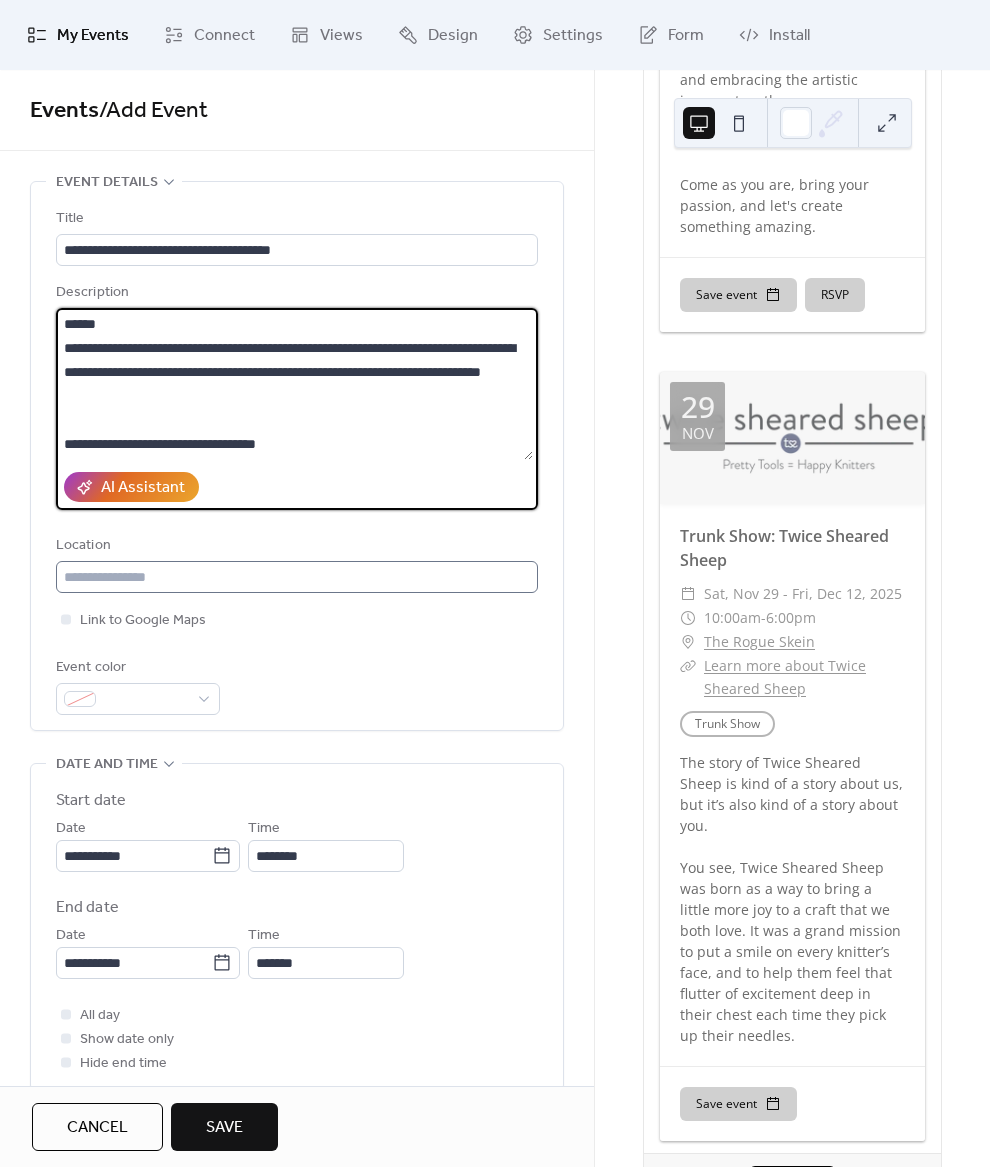 type on "**********" 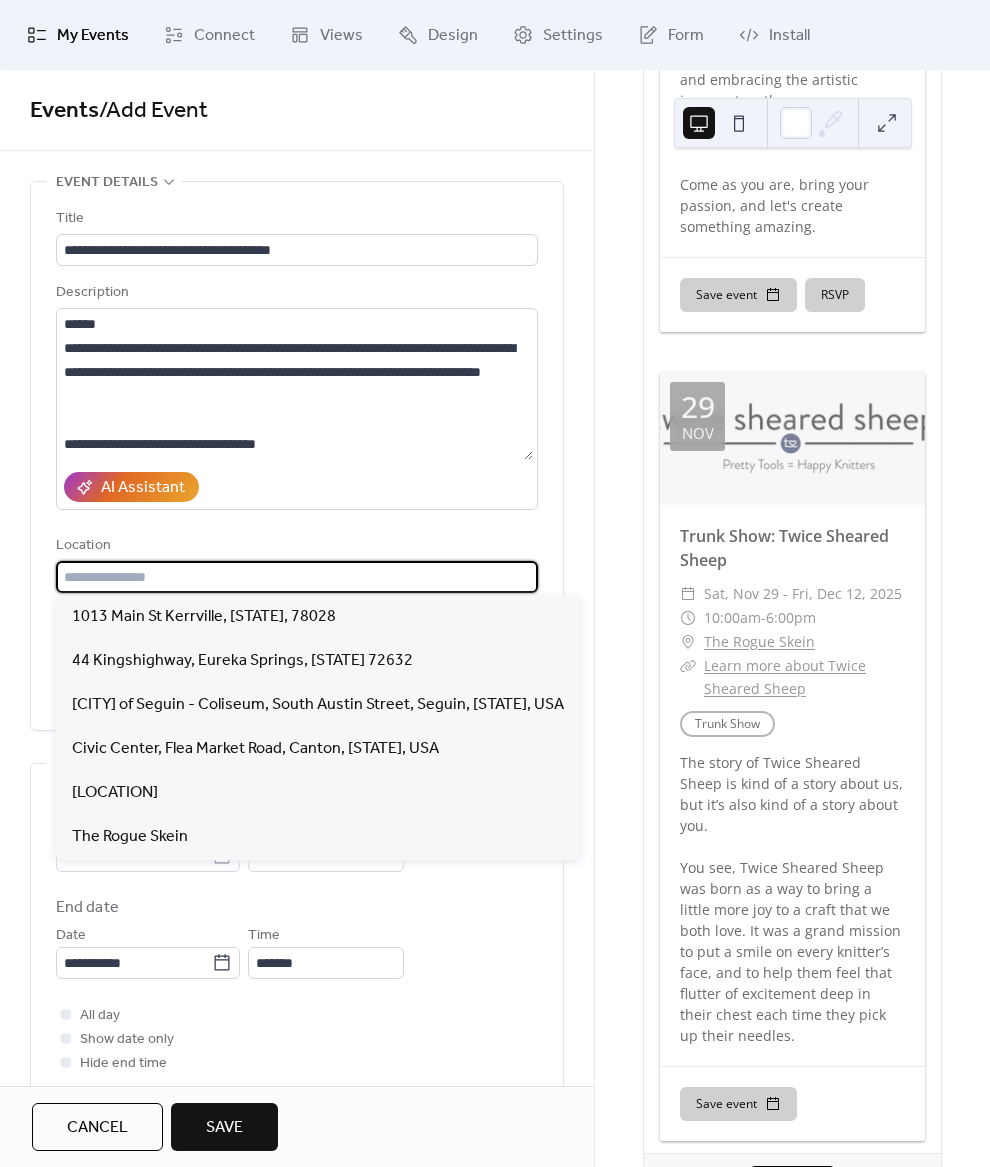 click at bounding box center [297, 577] 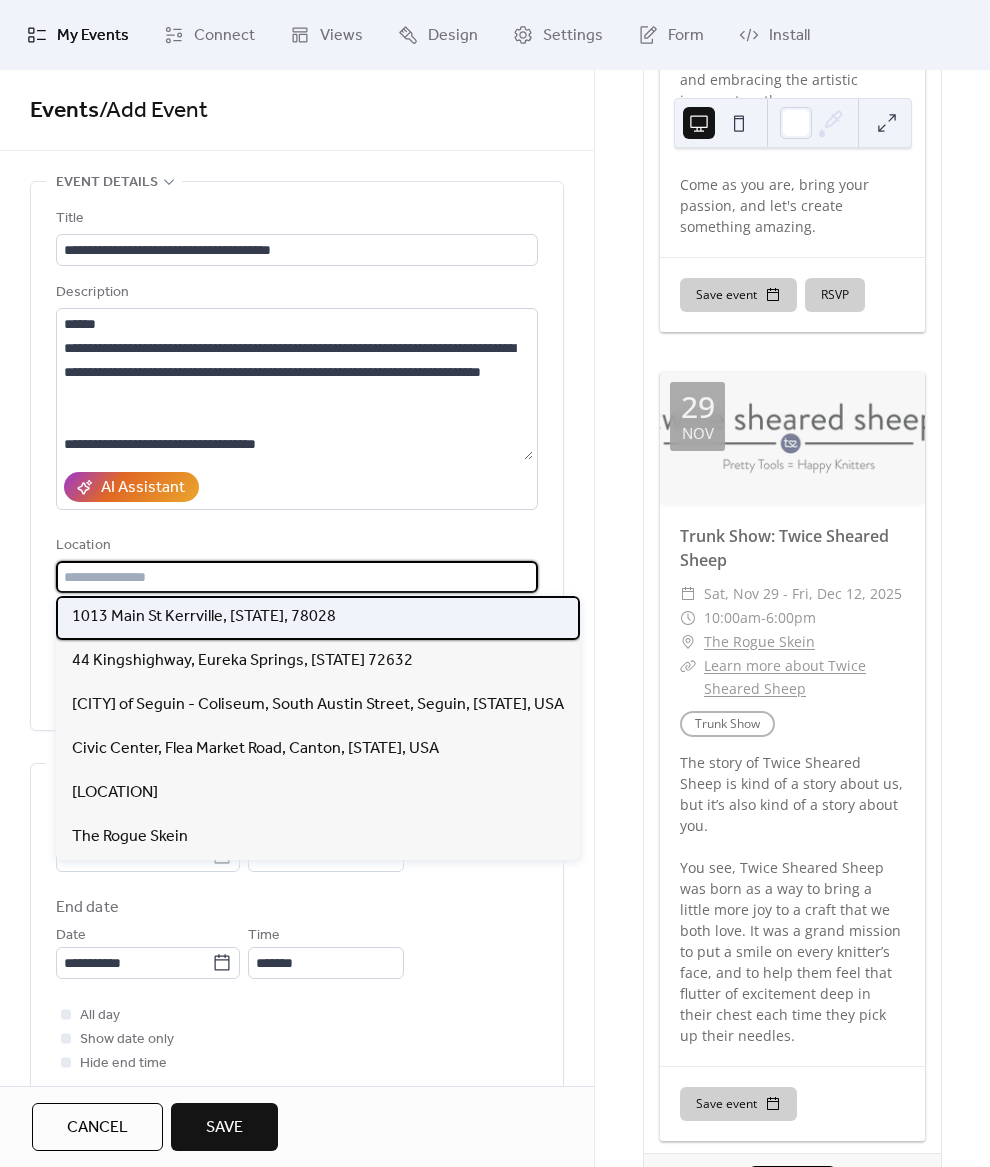 click on "1013 Main St Kerrville, [STATE], 78028" at bounding box center (204, 617) 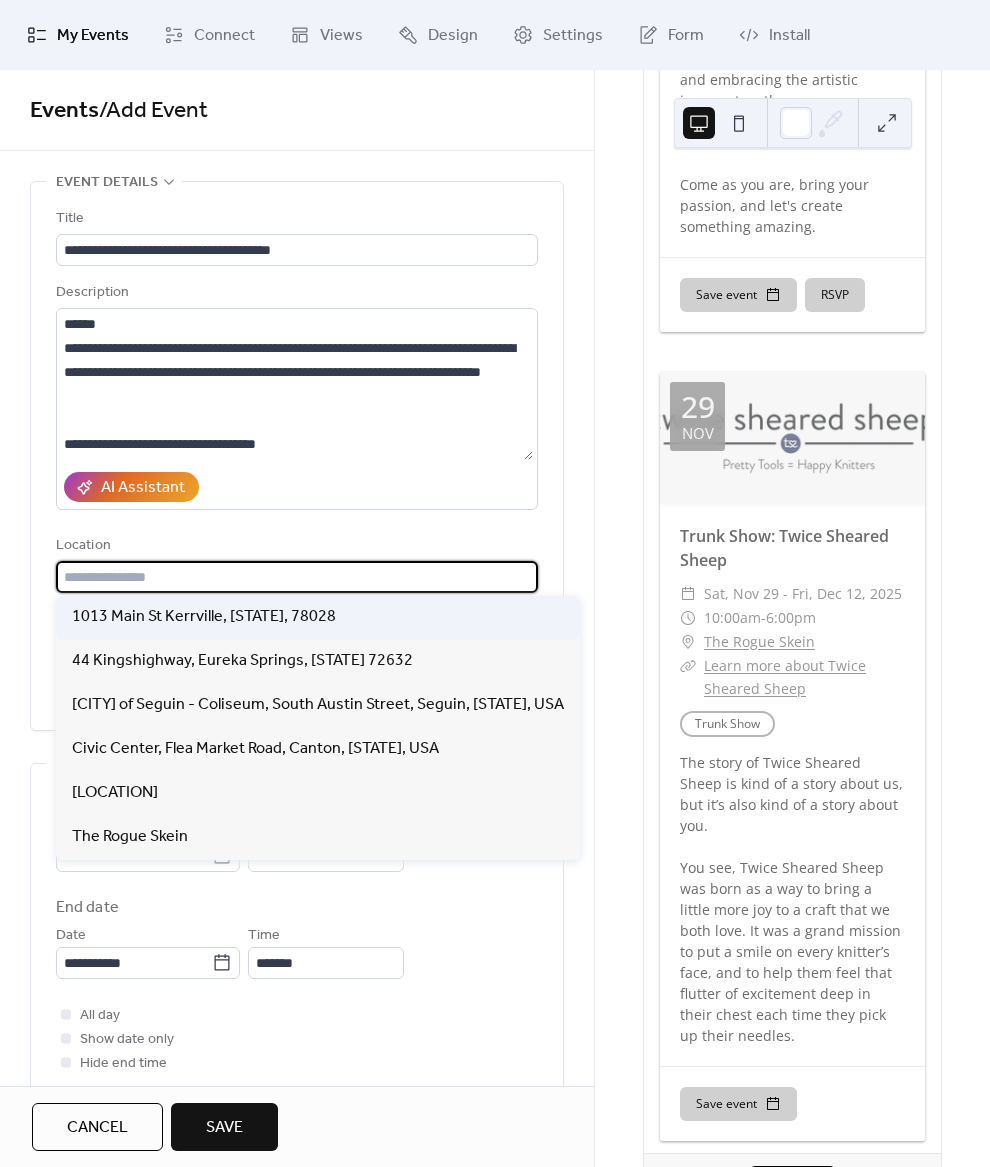 type on "**********" 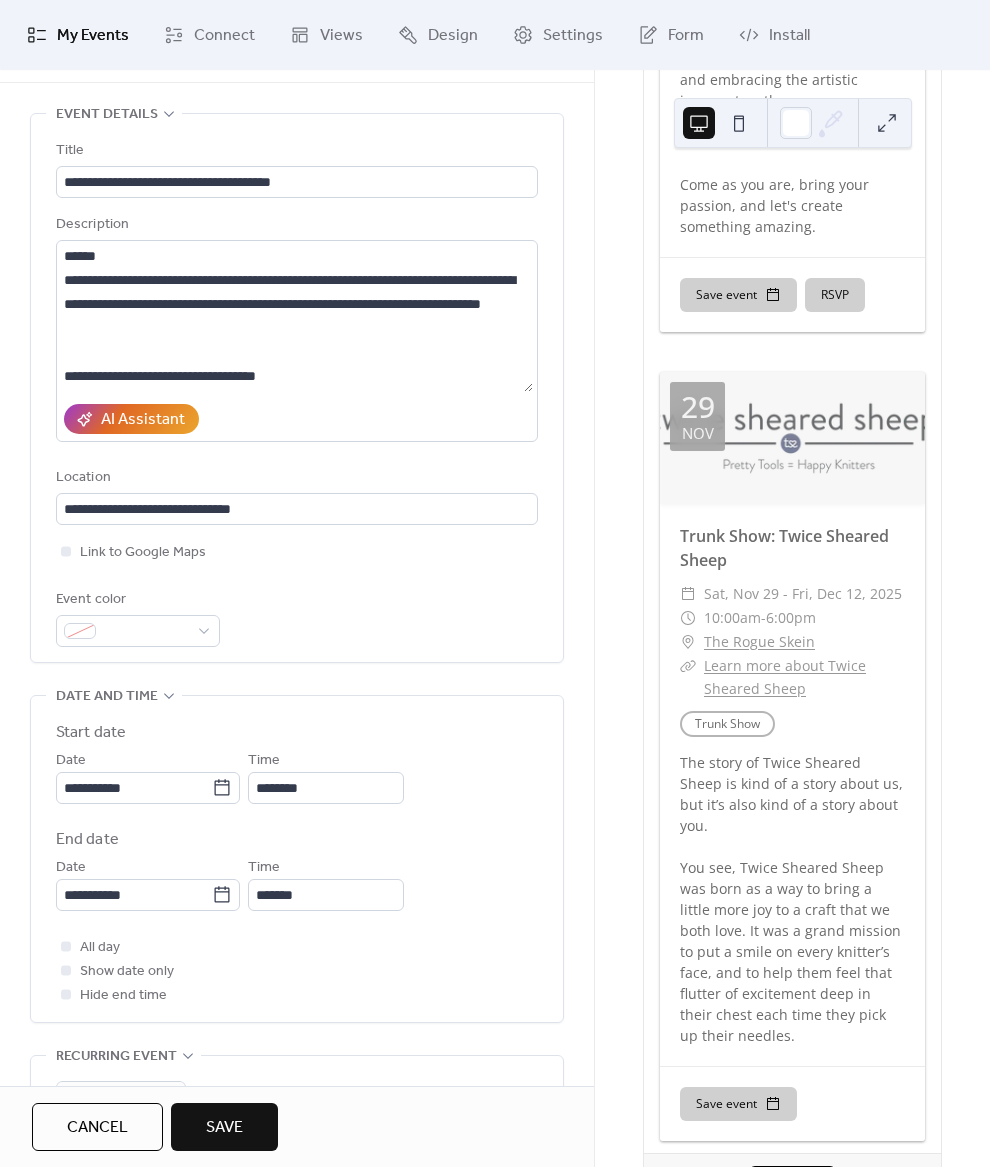 scroll, scrollTop: 100, scrollLeft: 0, axis: vertical 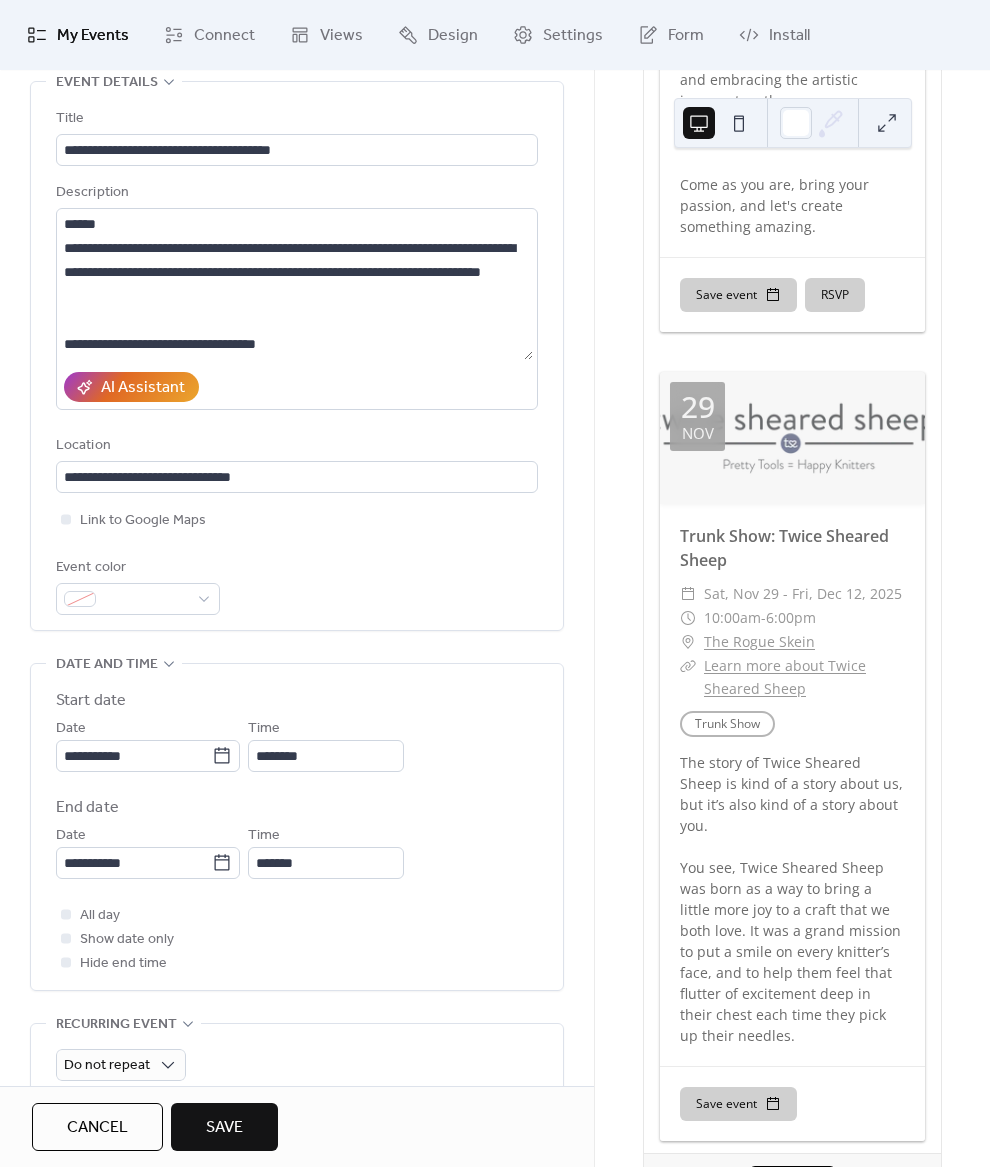 click on "**********" at bounding box center [148, 744] 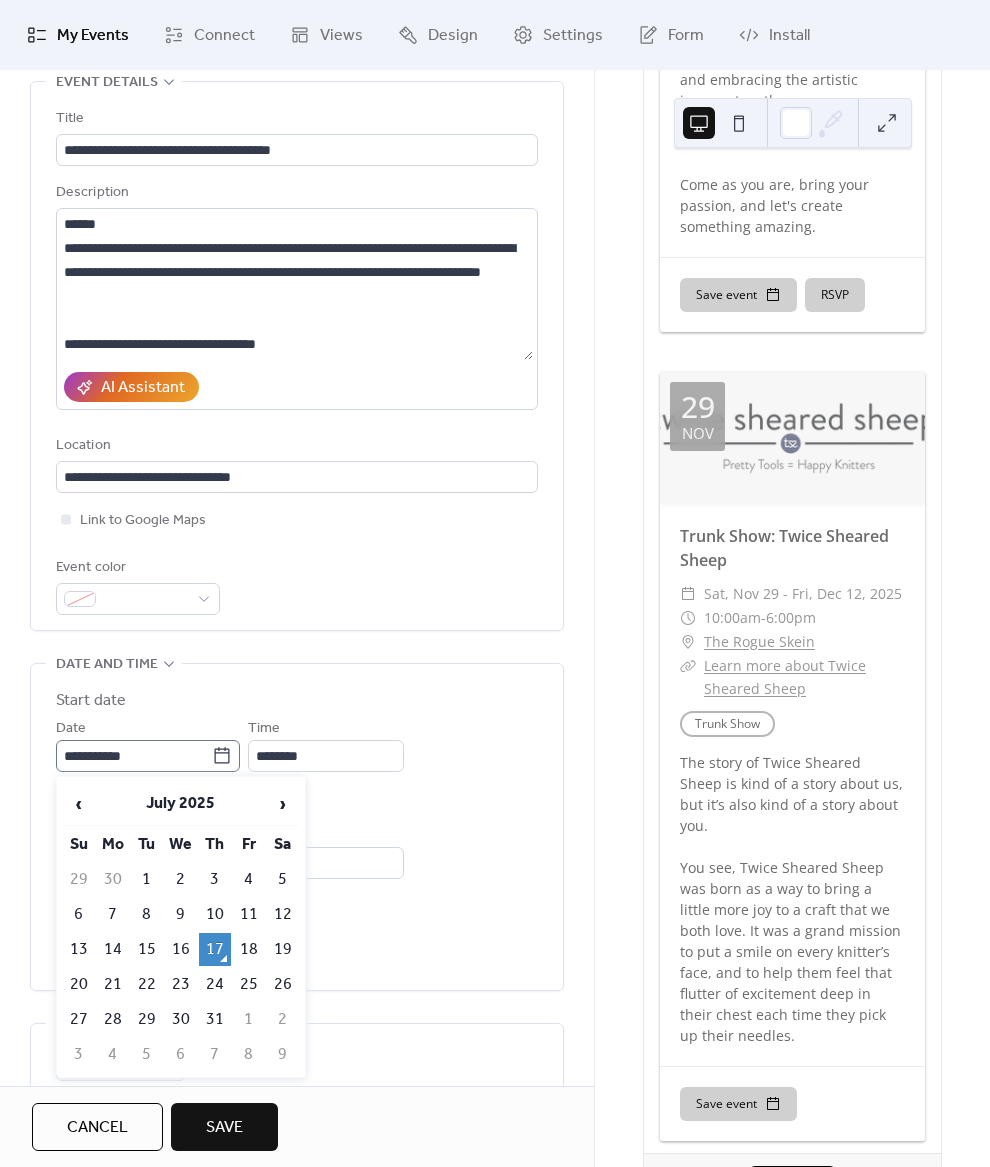 click 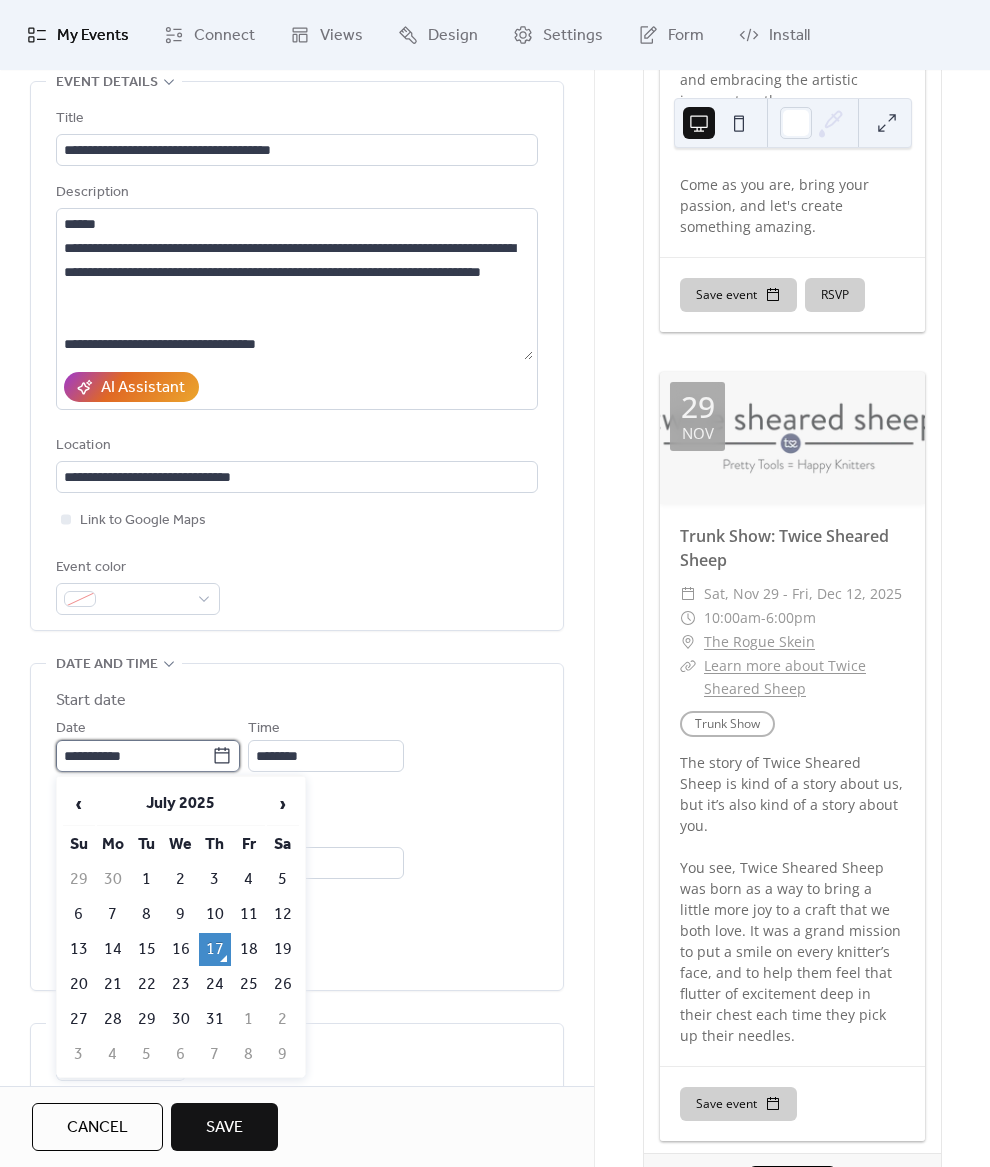 click on "**********" at bounding box center [134, 756] 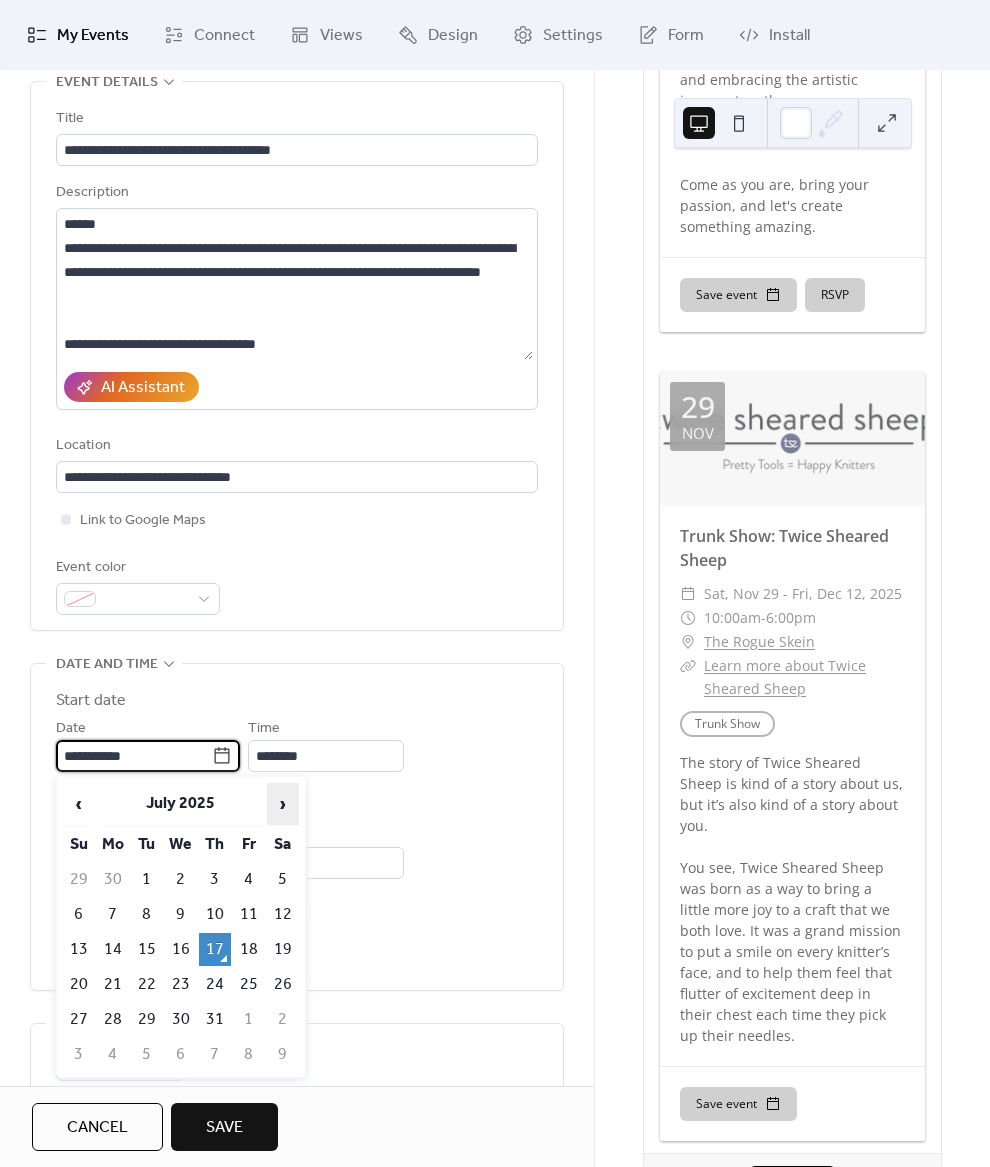 click on "›" at bounding box center [283, 804] 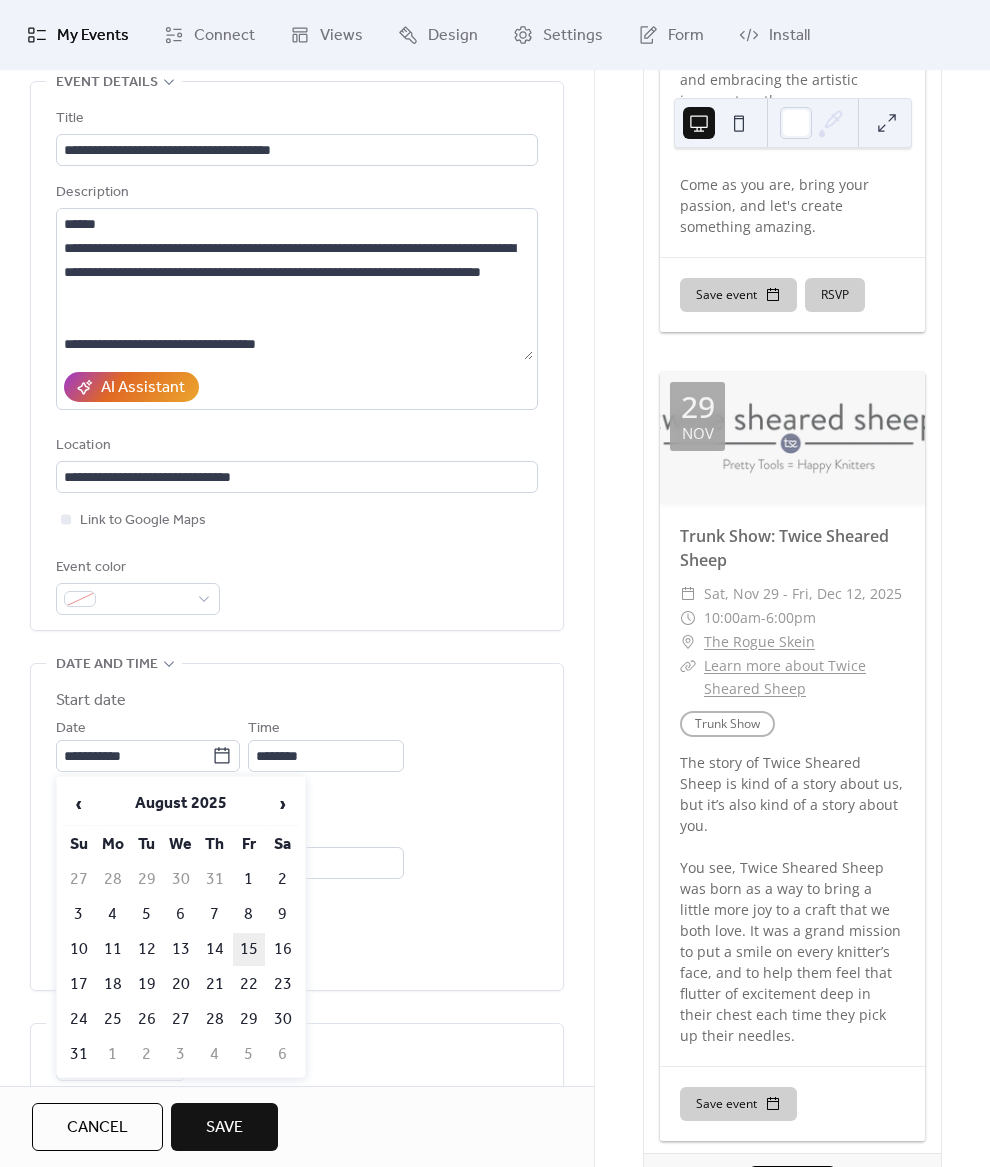 click on "15" at bounding box center [249, 949] 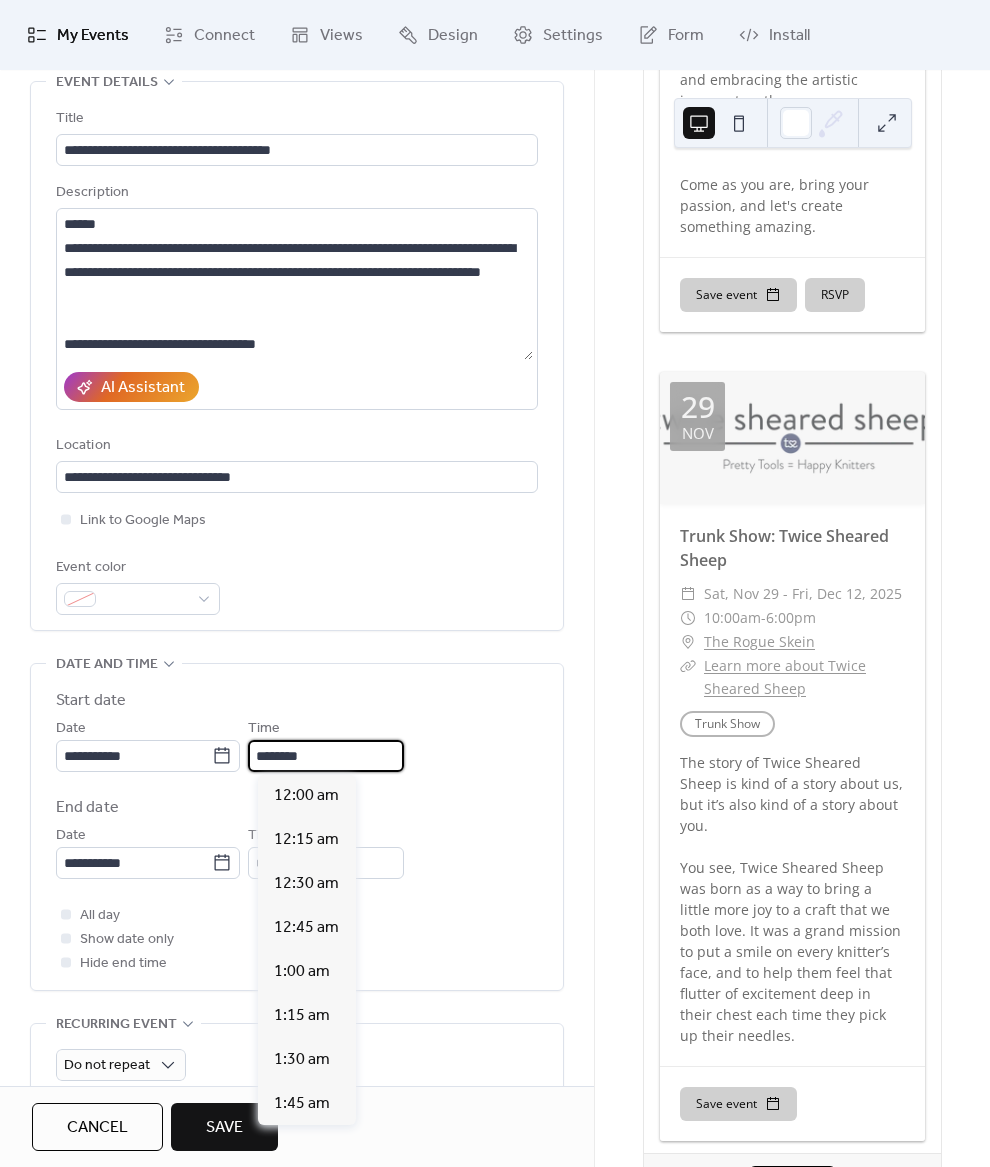 click on "********" at bounding box center (326, 756) 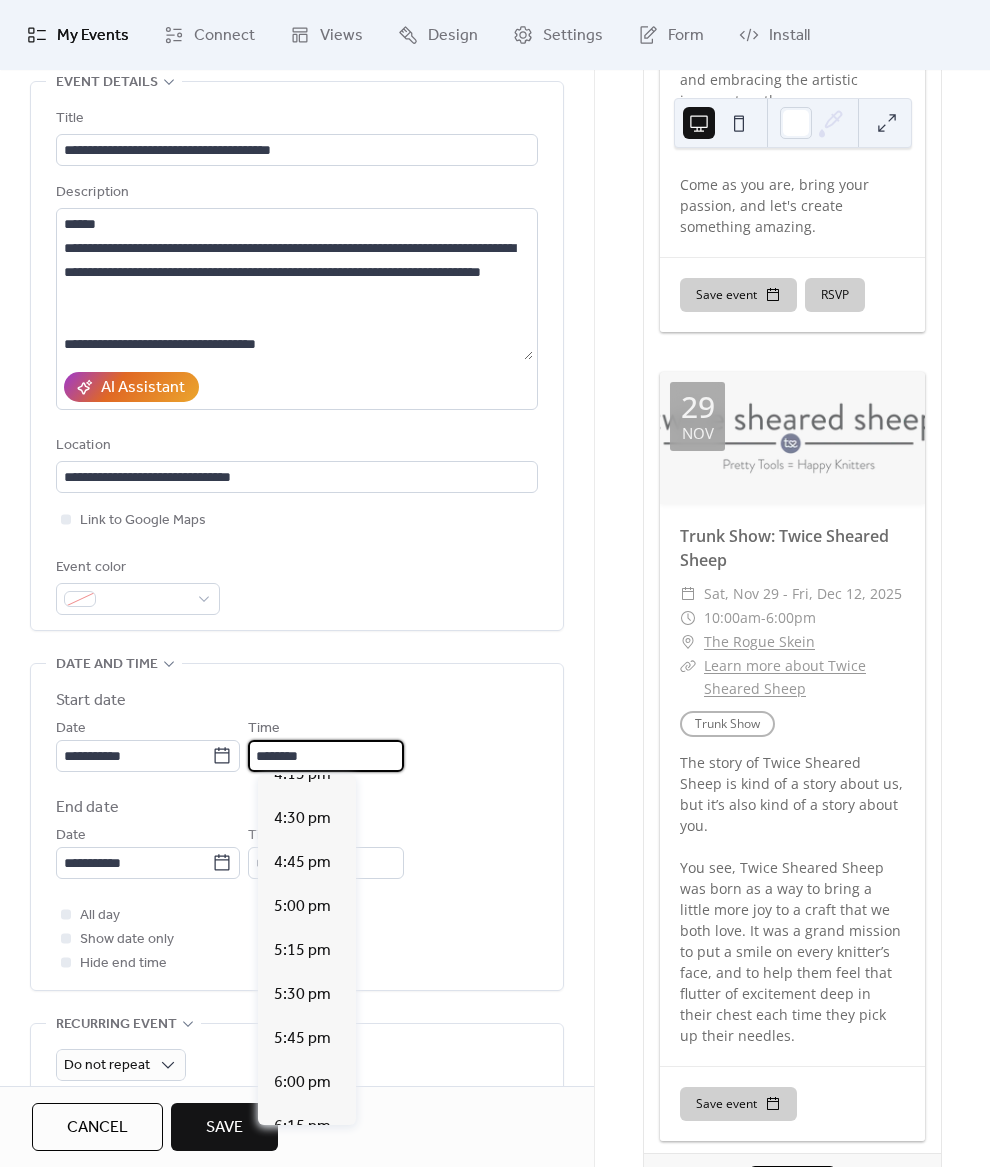 scroll, scrollTop: 2912, scrollLeft: 0, axis: vertical 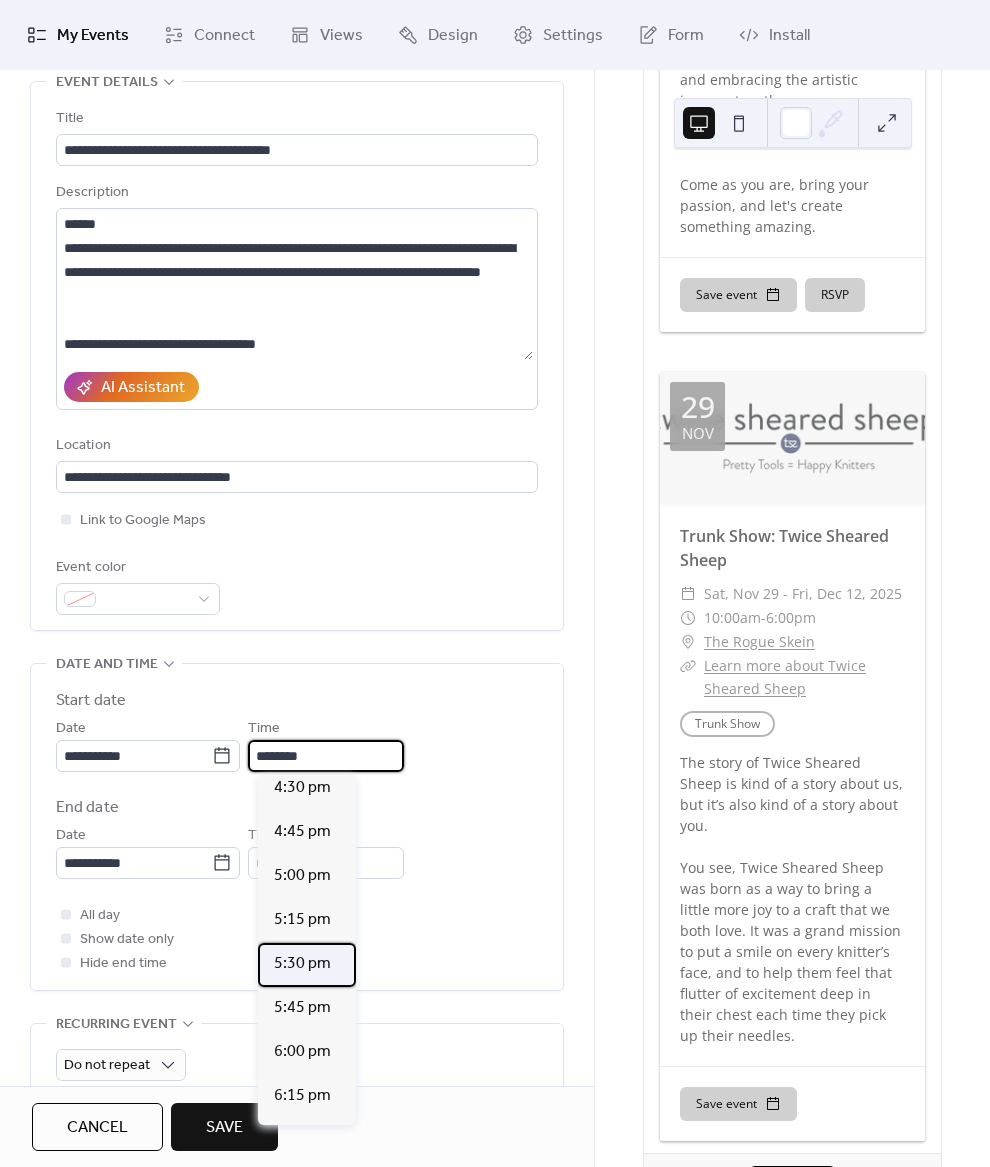 click on "5:30 pm" at bounding box center (302, 964) 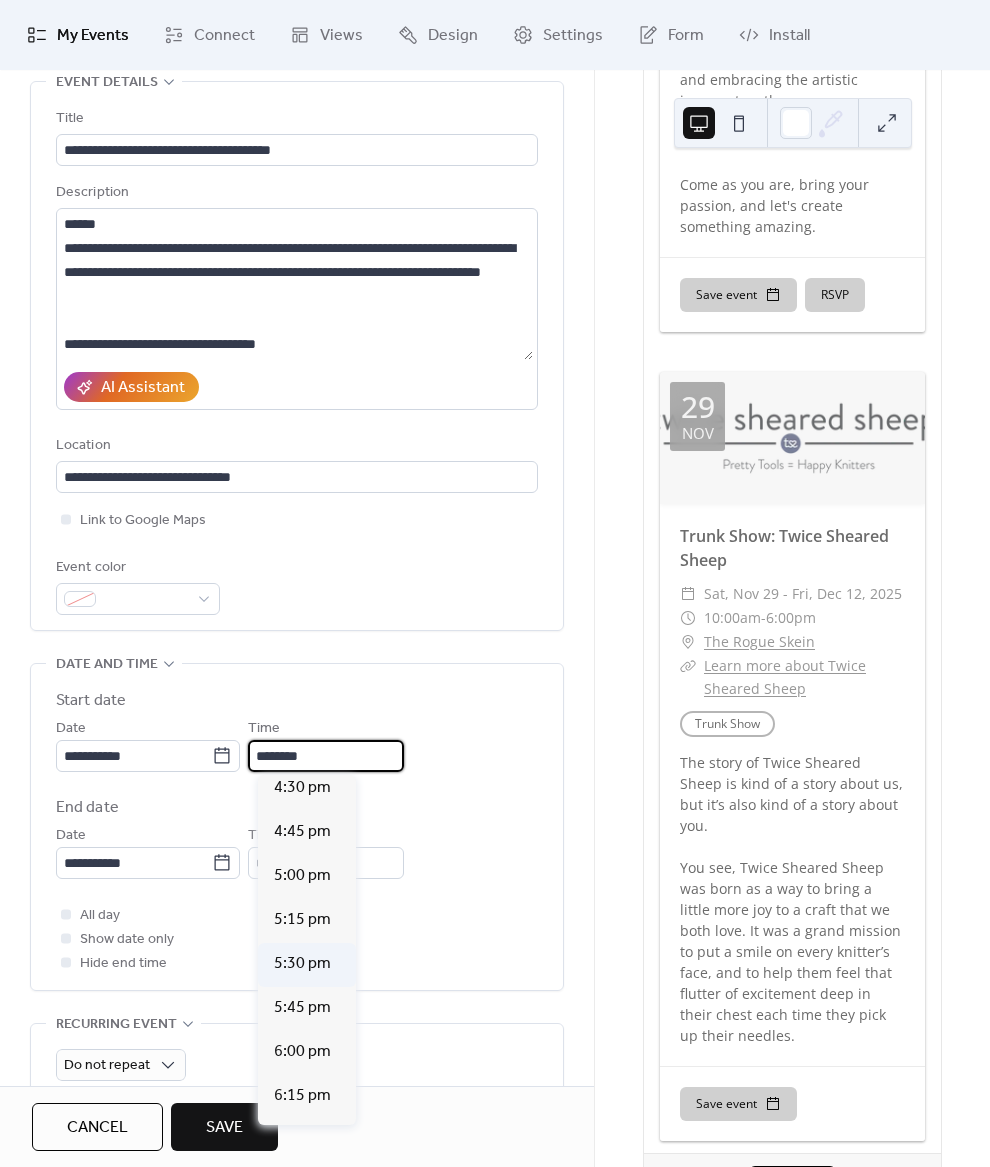 type on "*******" 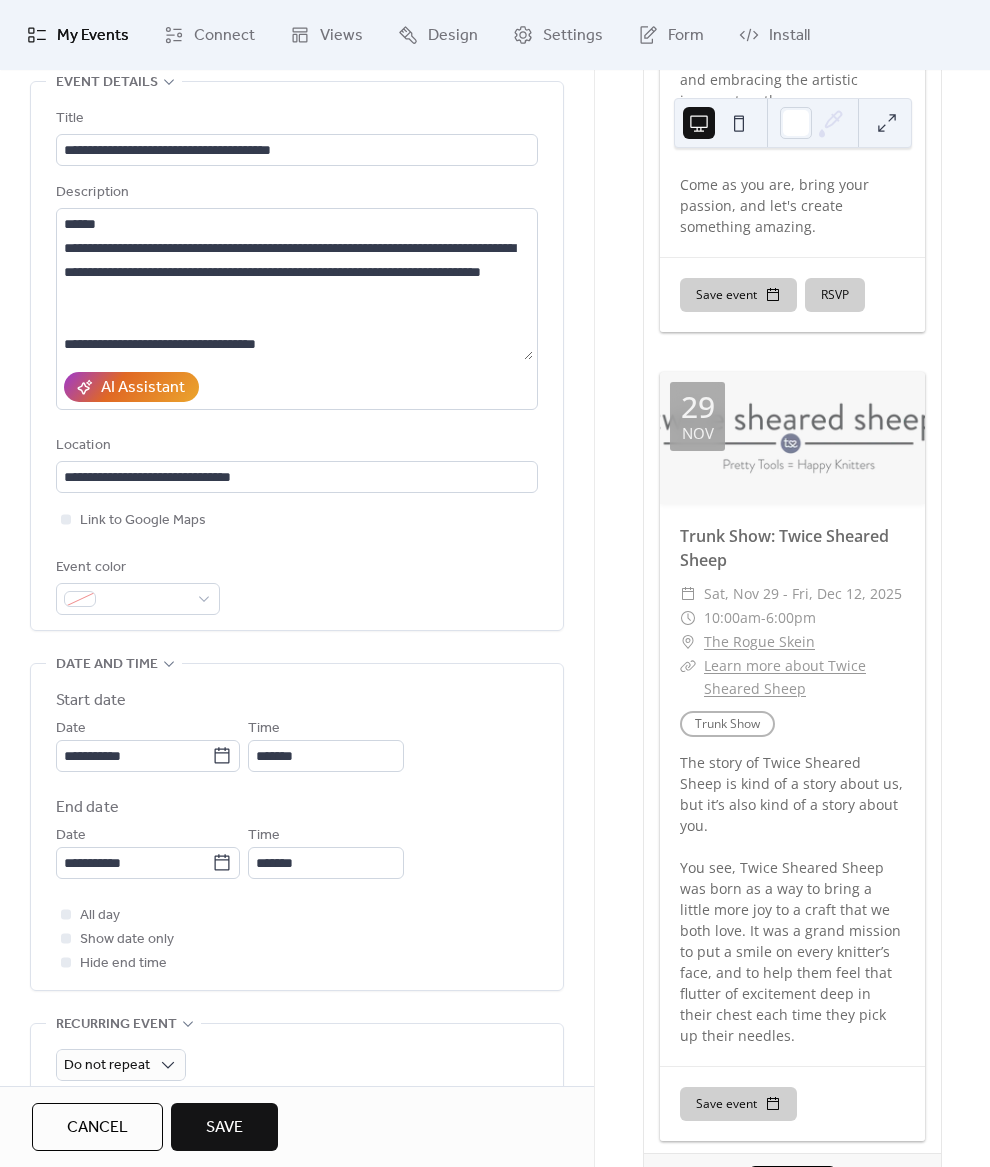 click on "Time *******" at bounding box center [326, 851] 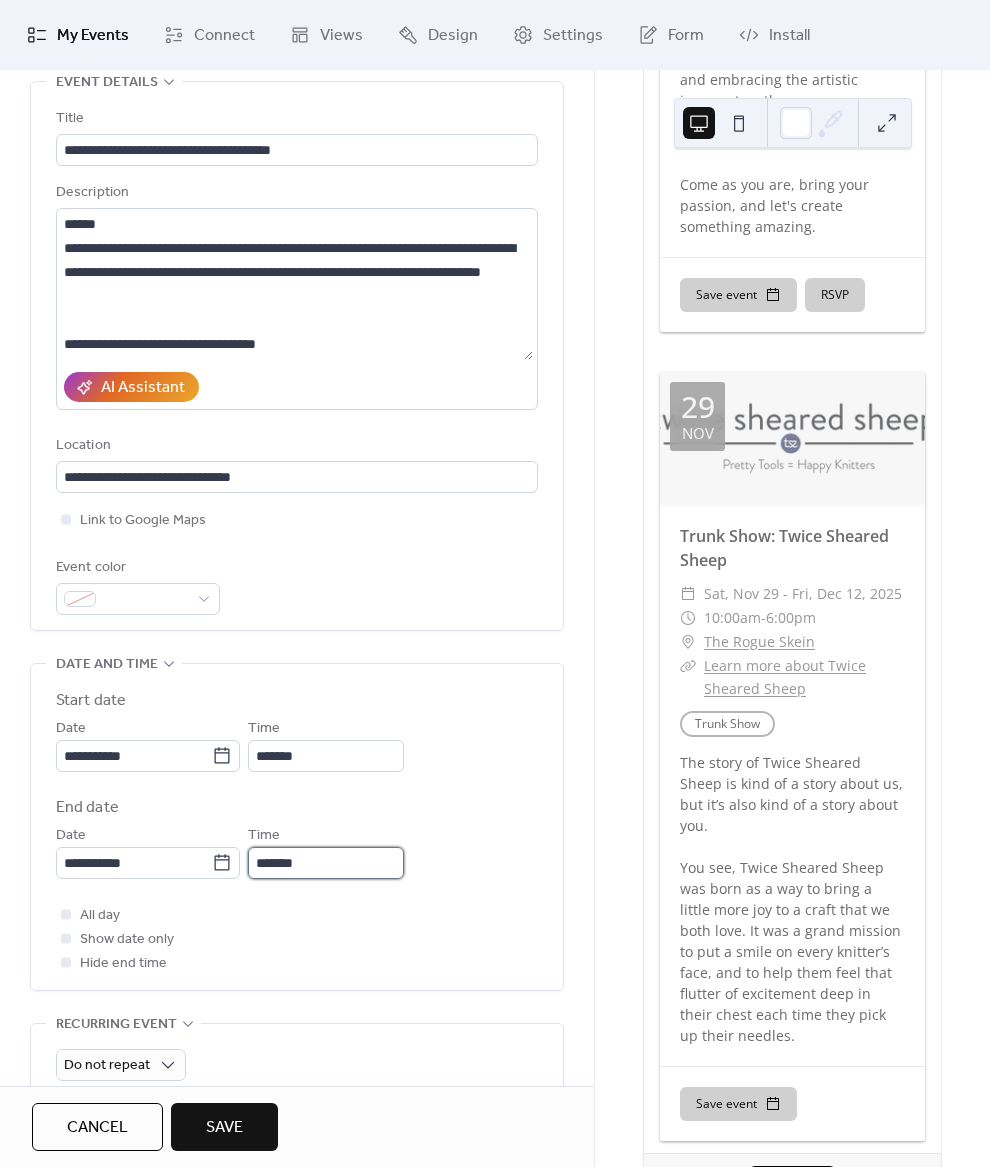 click on "*******" at bounding box center [326, 863] 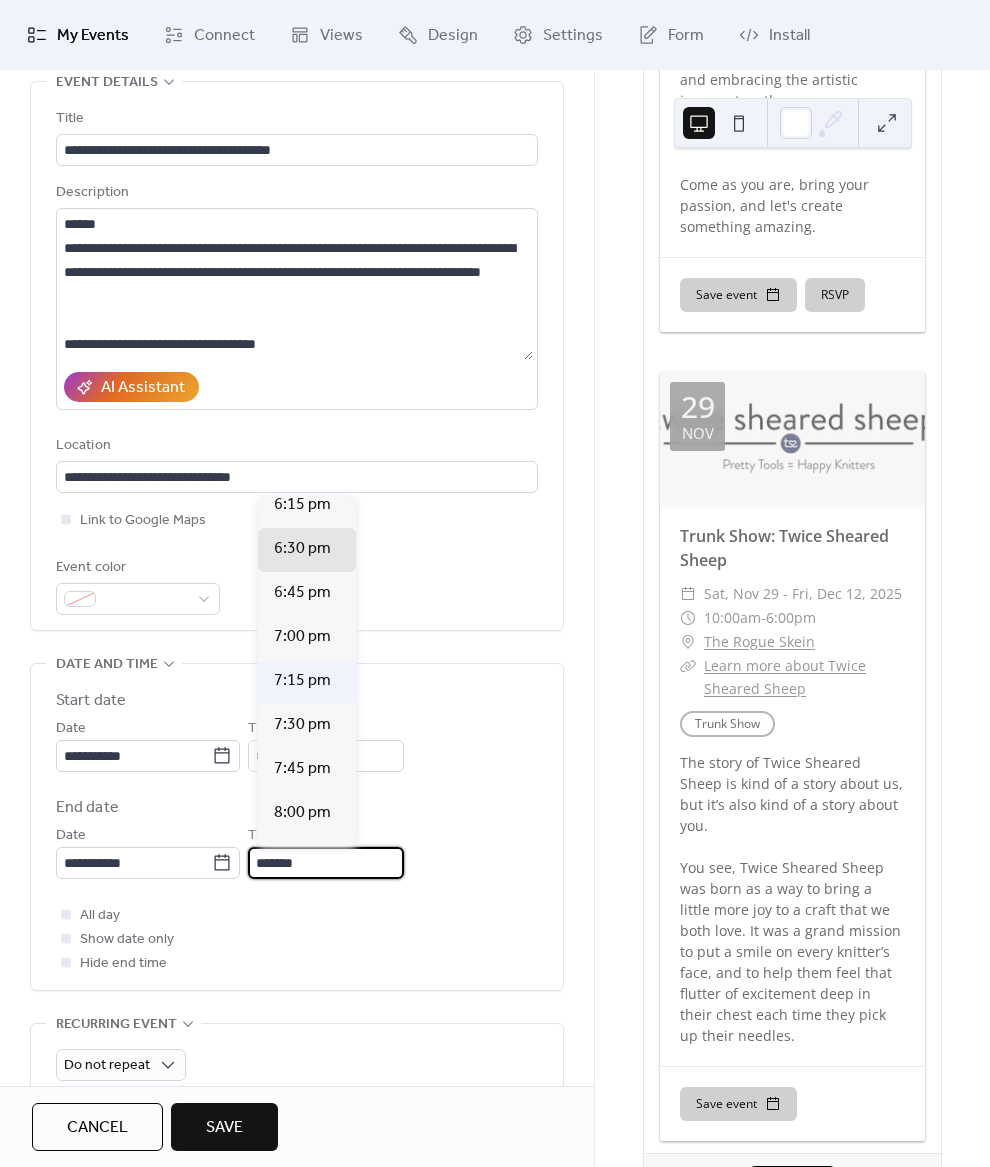 scroll, scrollTop: 200, scrollLeft: 0, axis: vertical 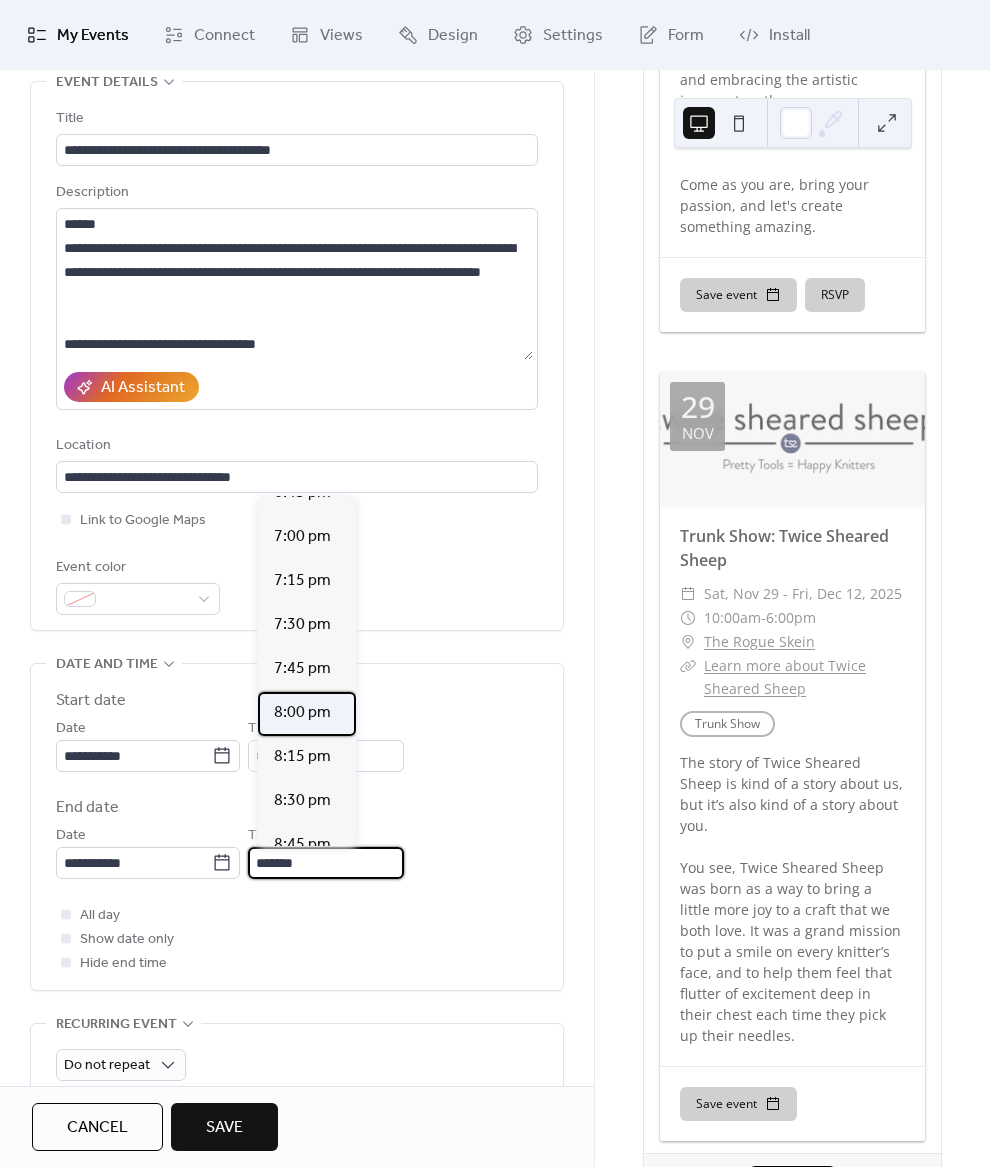 click on "8:00 pm" at bounding box center [302, 713] 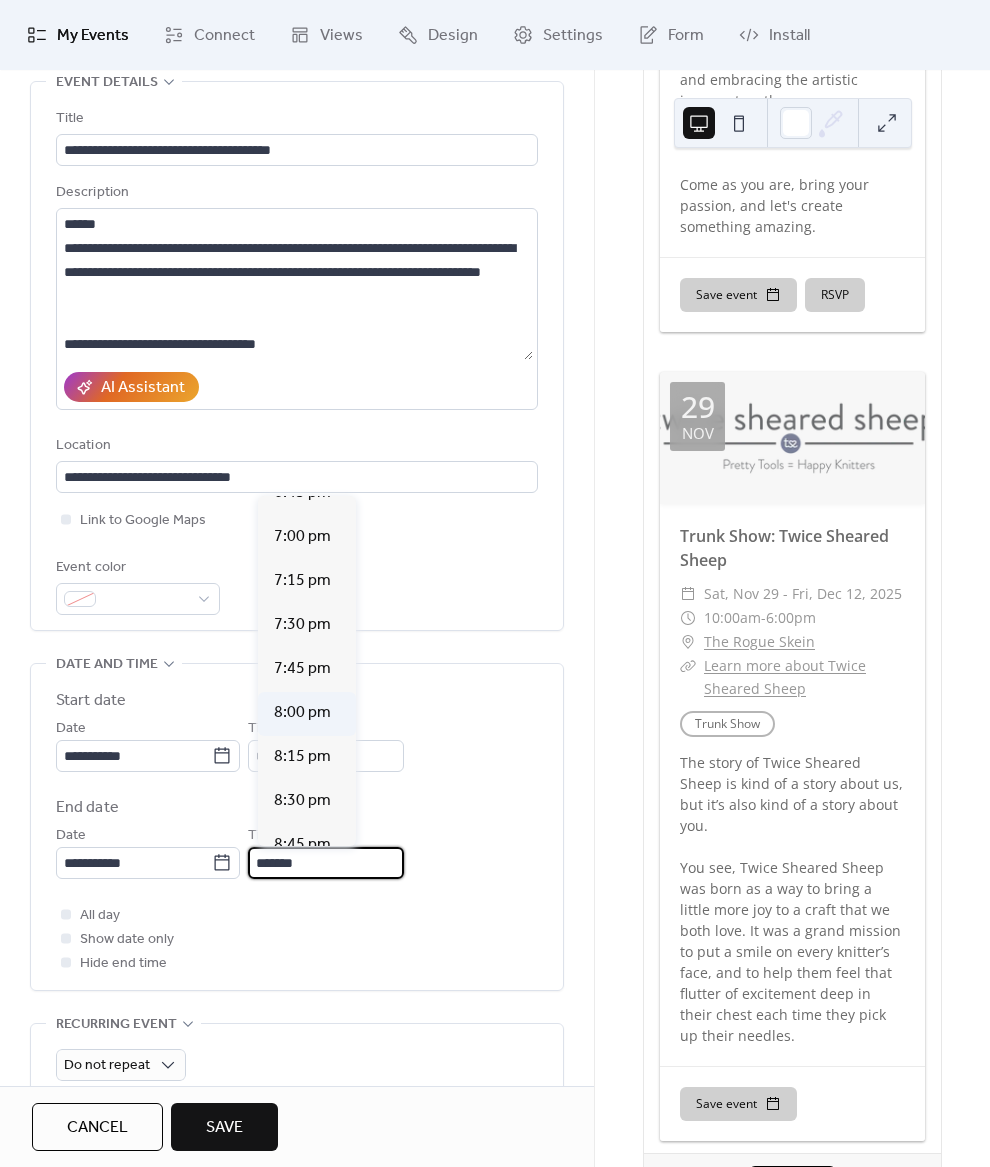 type on "*******" 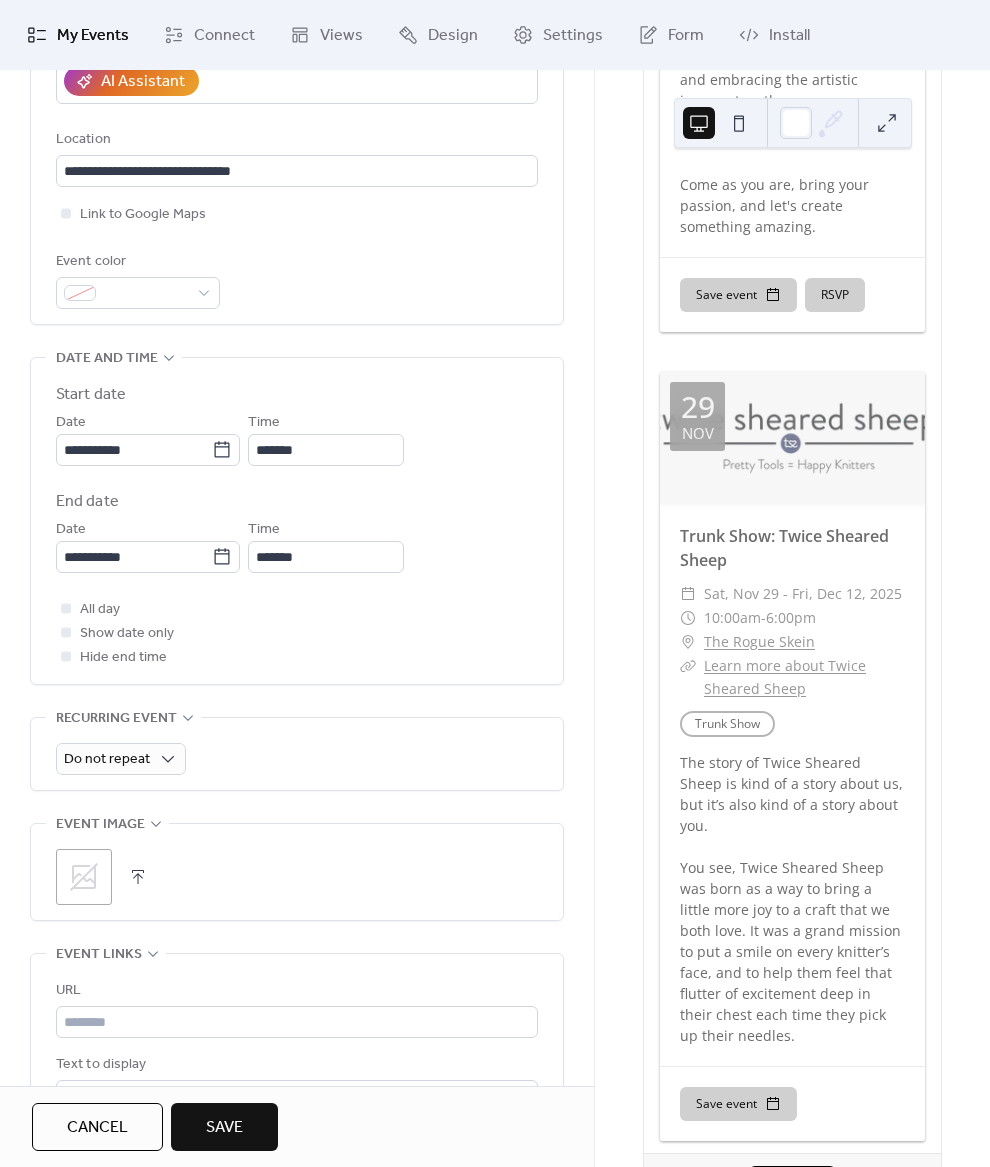 scroll, scrollTop: 500, scrollLeft: 0, axis: vertical 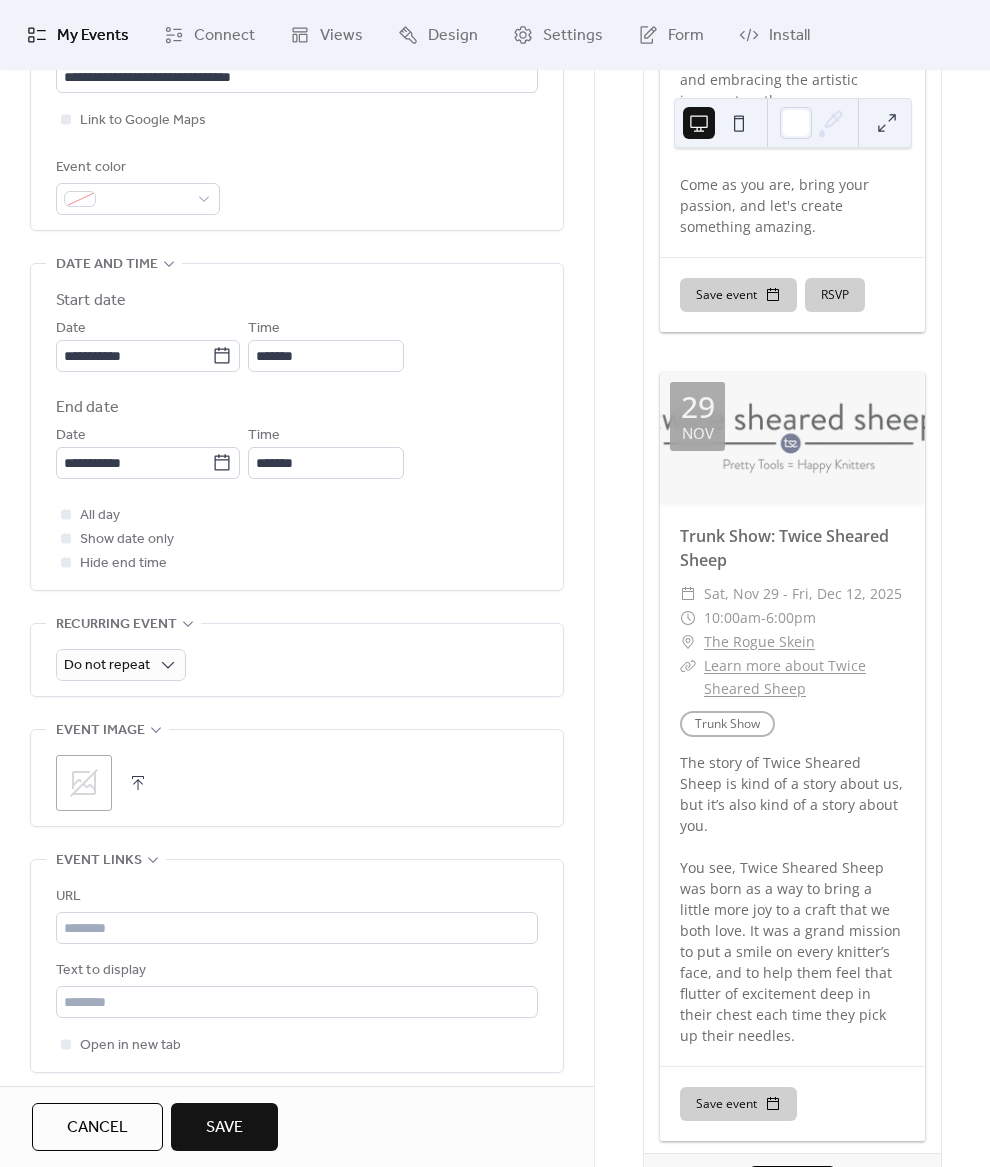 click at bounding box center [138, 783] 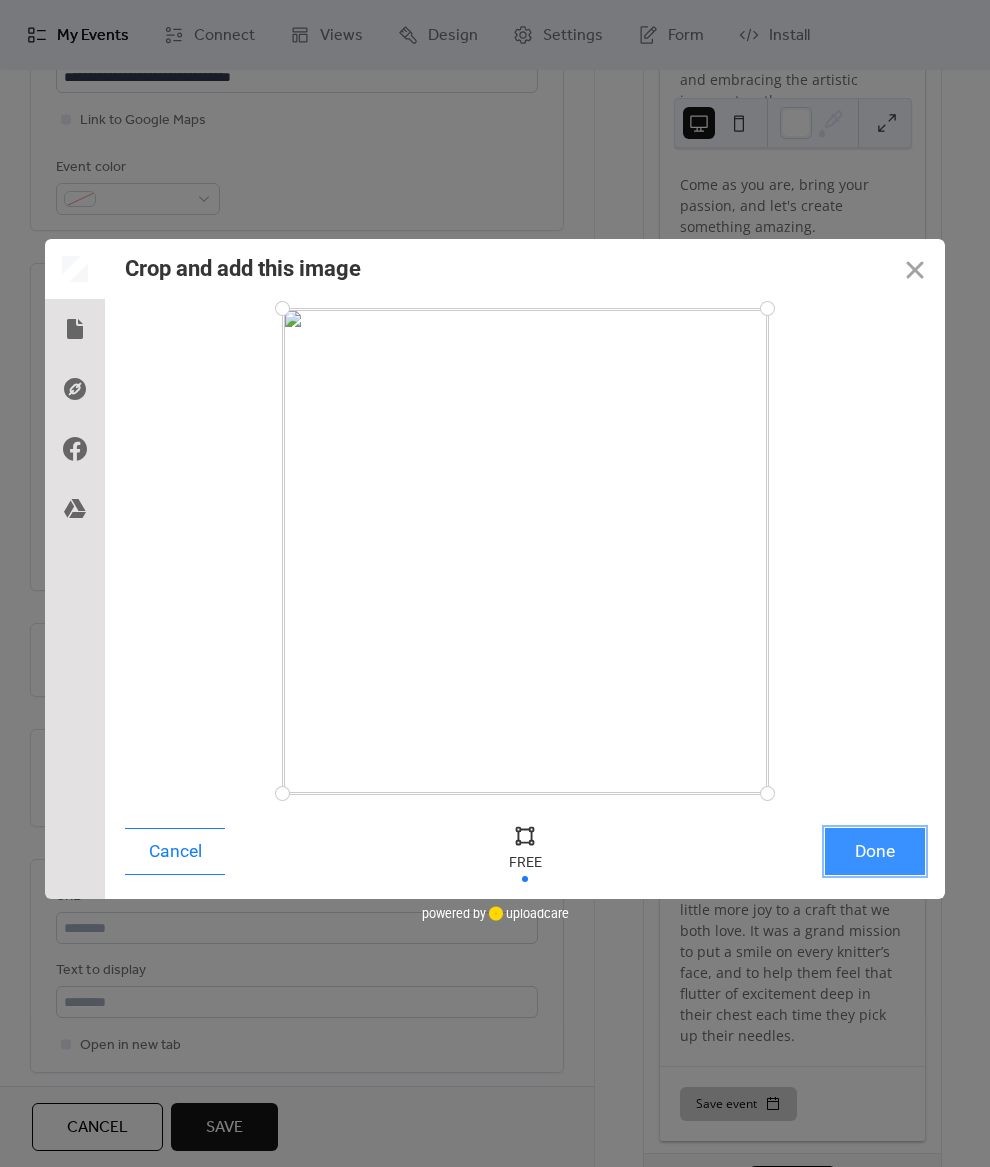 click on "Done" at bounding box center [875, 851] 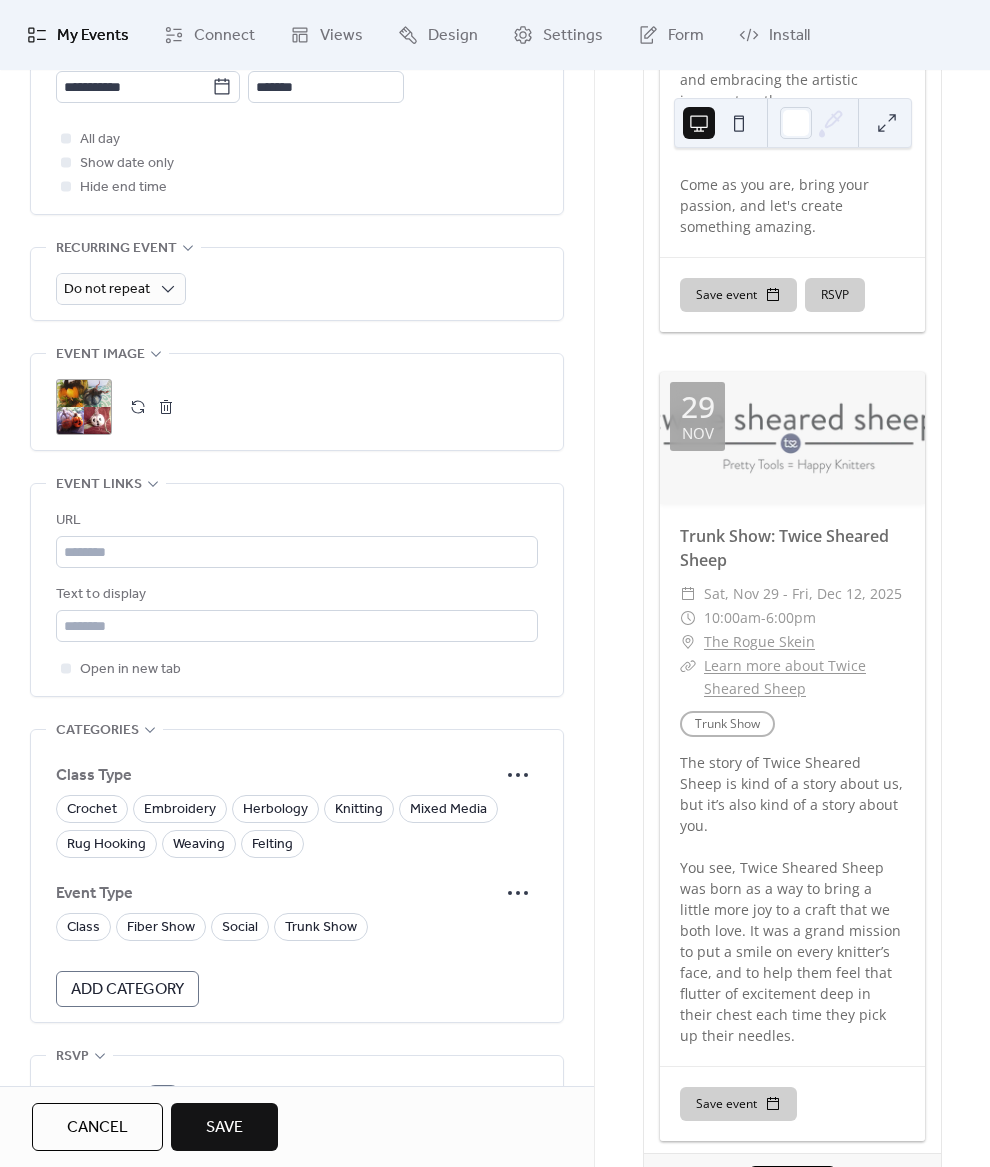 scroll, scrollTop: 975, scrollLeft: 0, axis: vertical 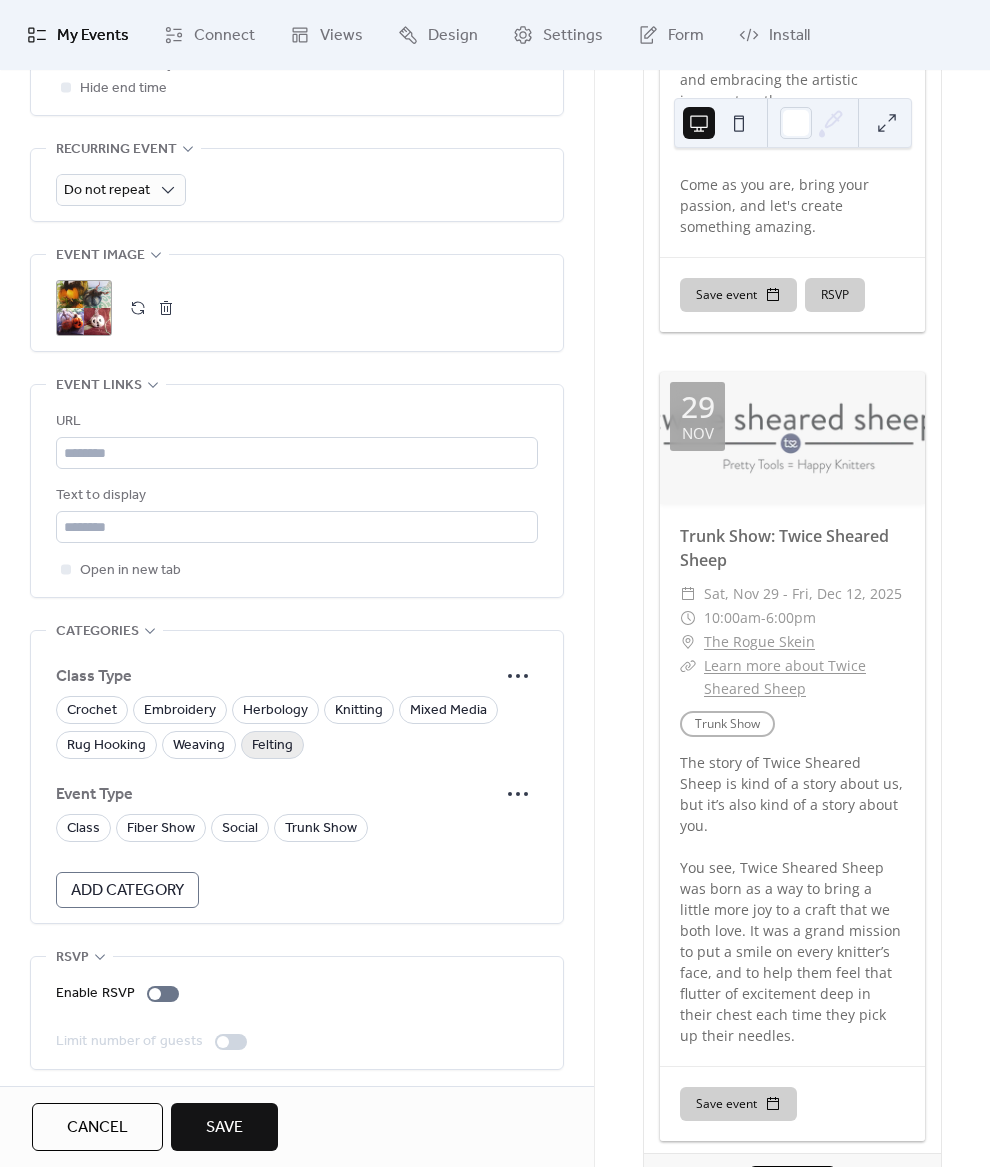 drag, startPoint x: 280, startPoint y: 740, endPoint x: 270, endPoint y: 744, distance: 10.770329 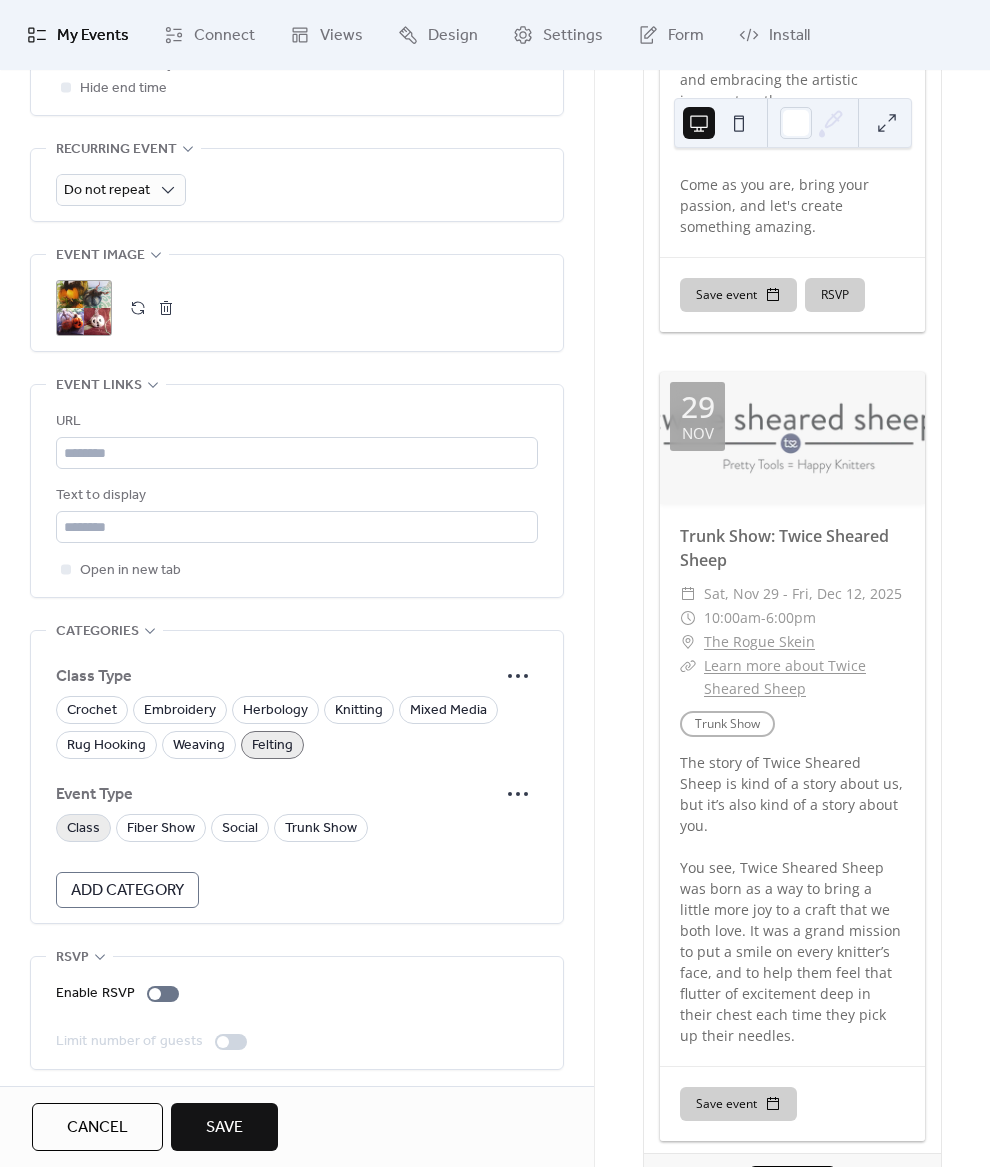 click on "Class" at bounding box center (83, 829) 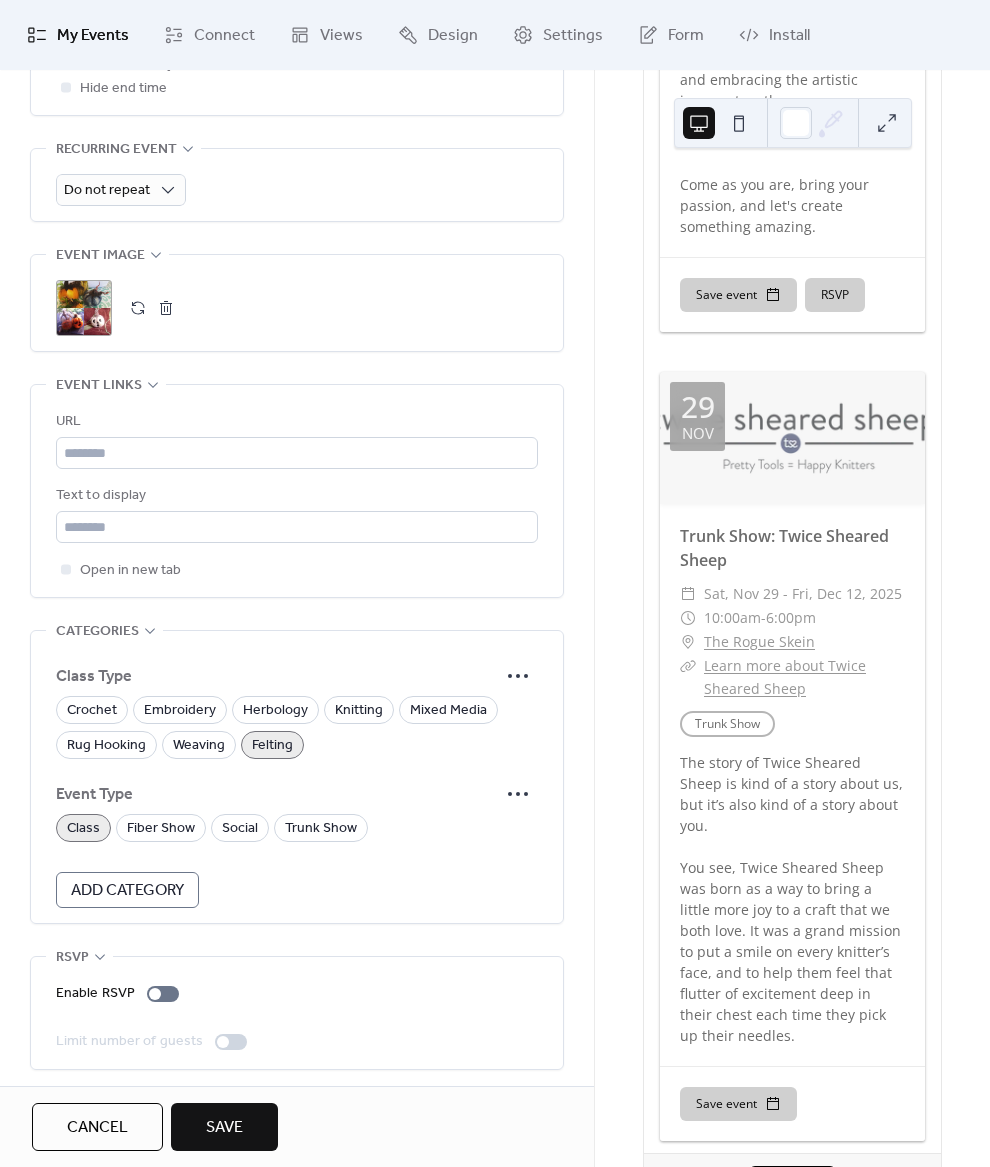 click on "Limit number of guests" at bounding box center (129, 1042) 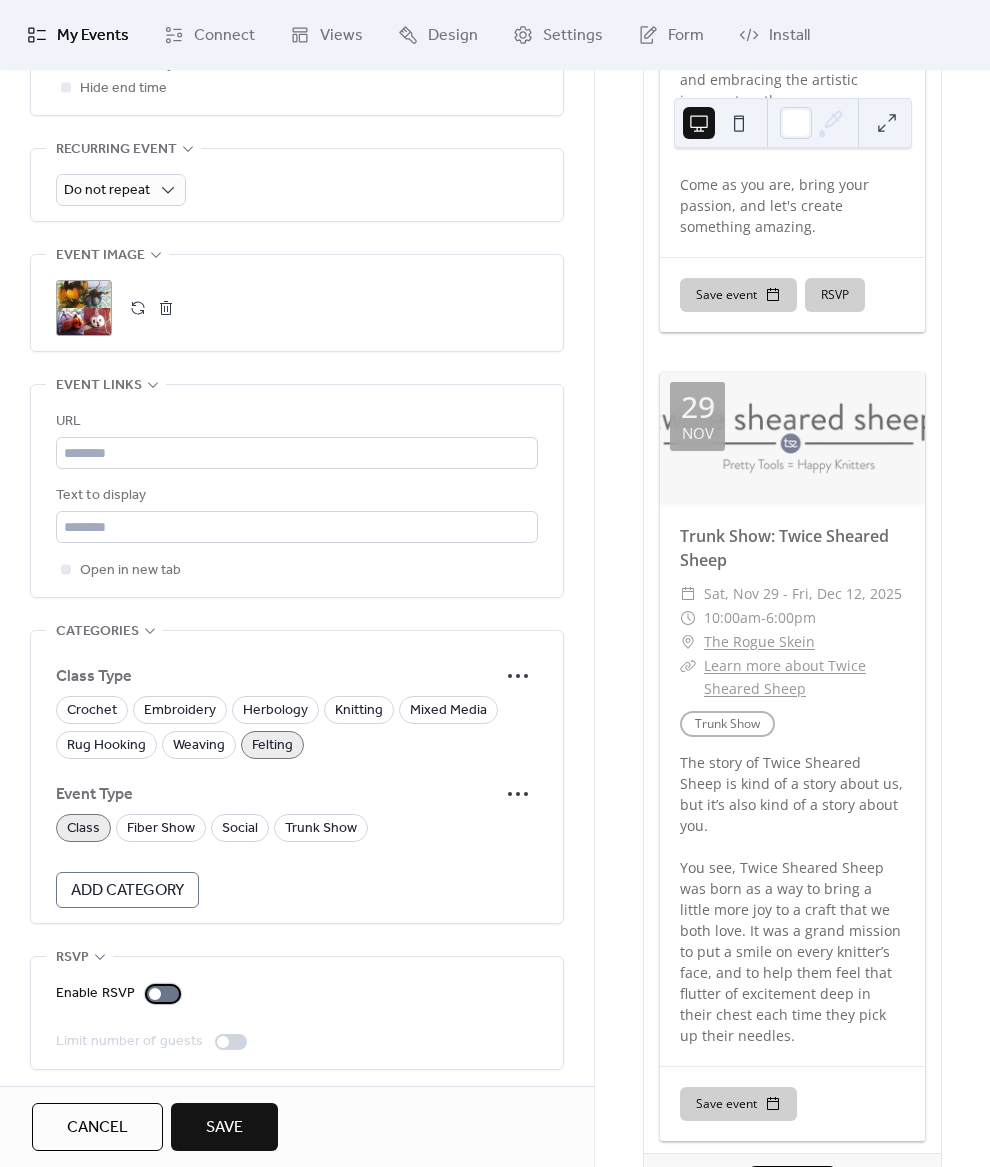 click at bounding box center (155, 994) 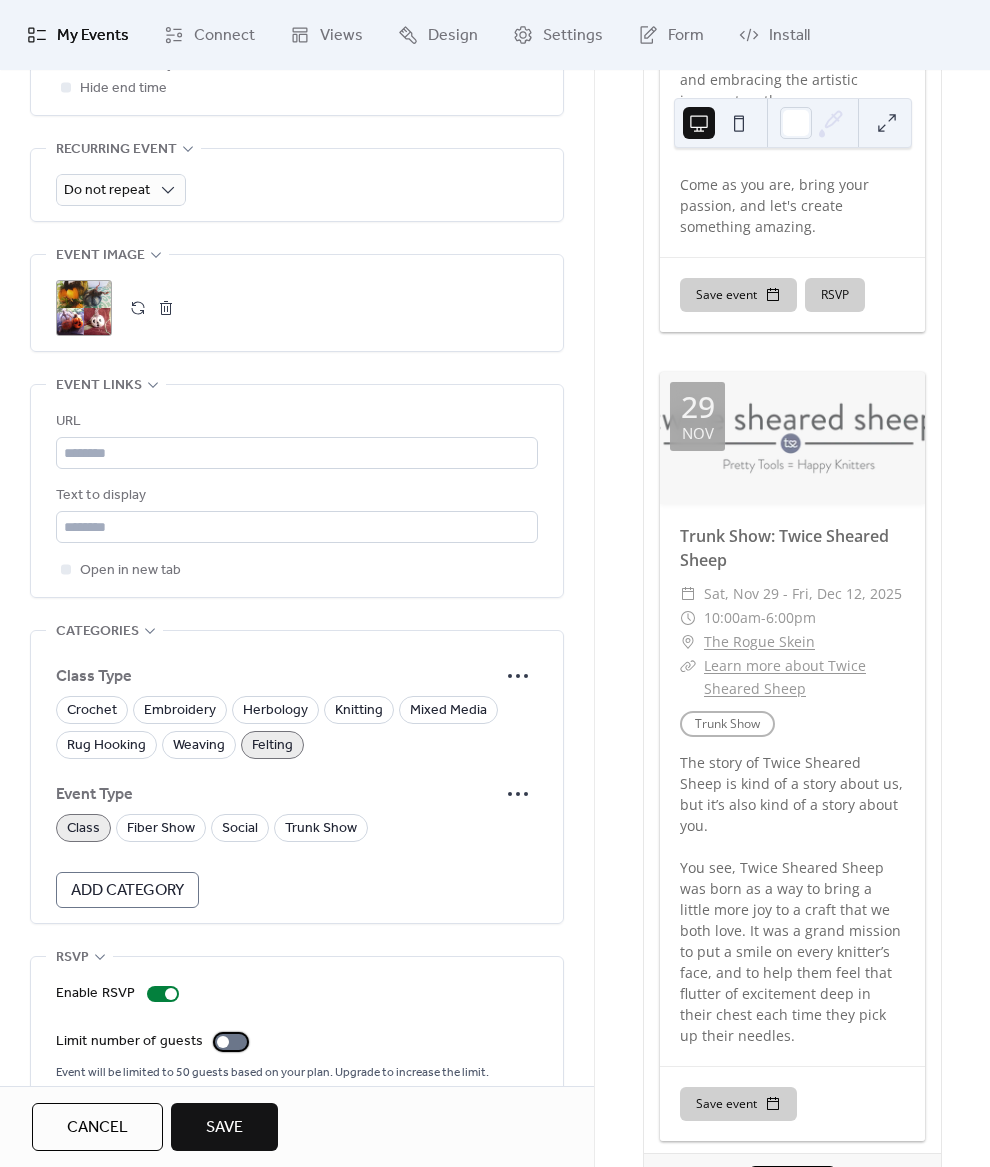 click at bounding box center (223, 1042) 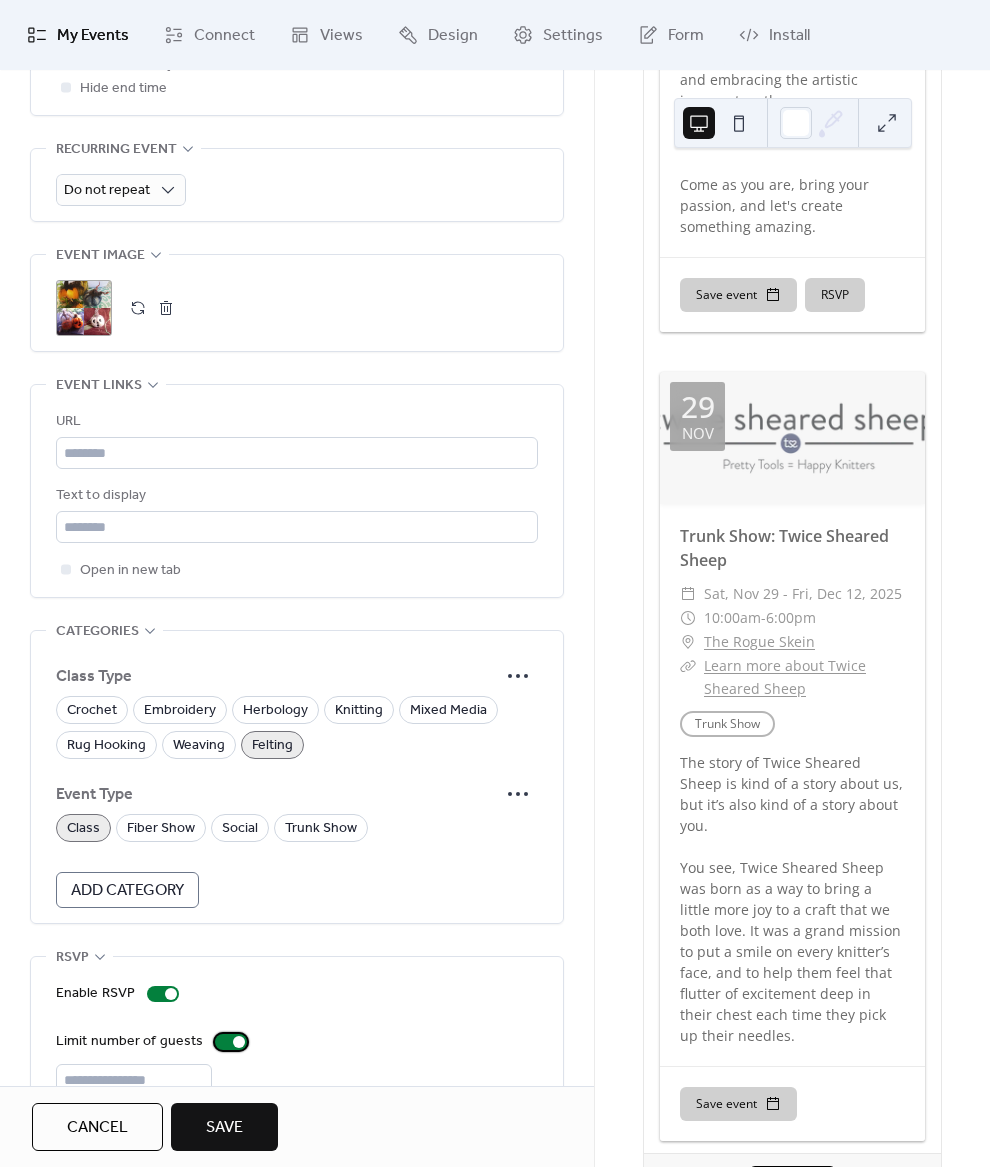scroll, scrollTop: 1017, scrollLeft: 0, axis: vertical 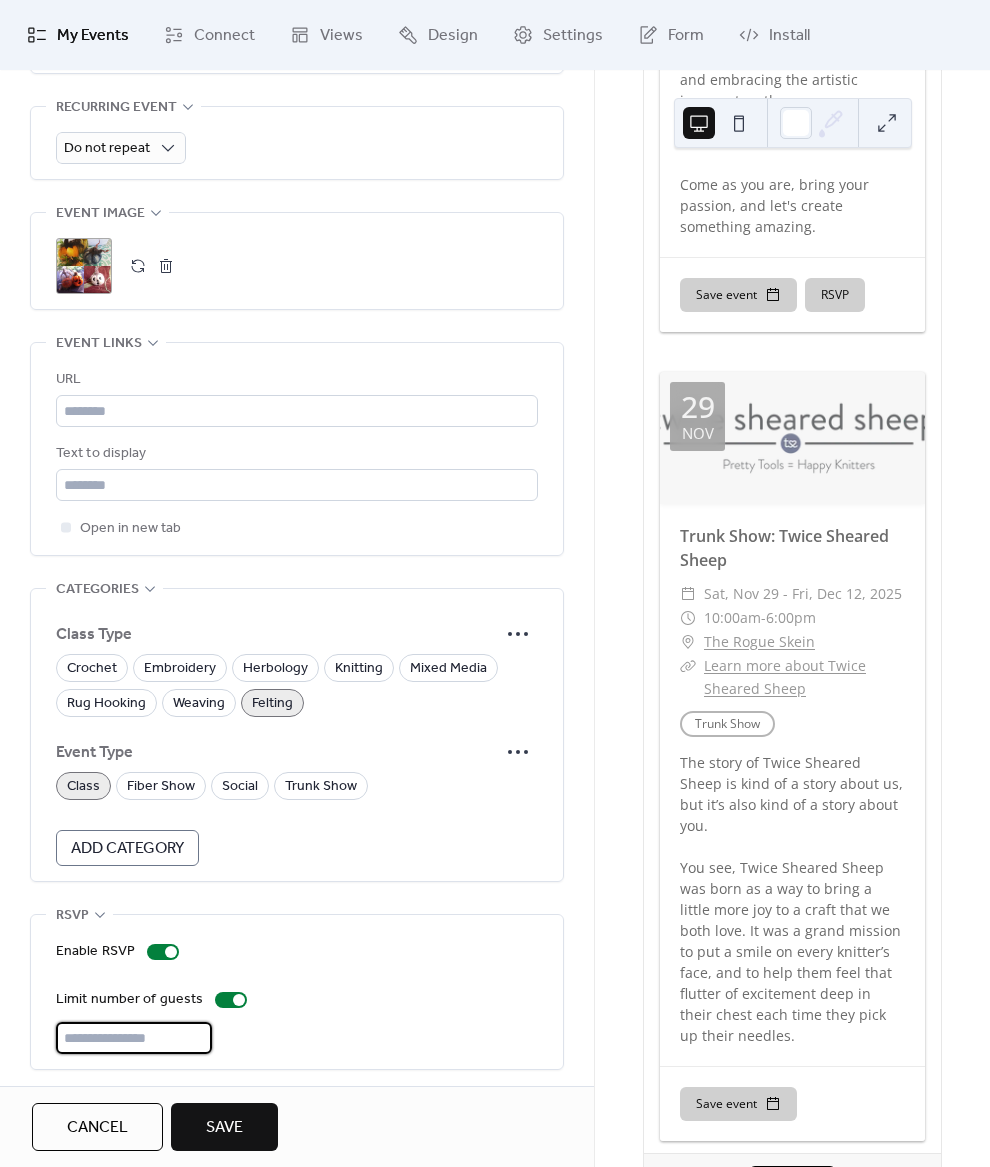 drag, startPoint x: 106, startPoint y: 1024, endPoint x: -64, endPoint y: 1000, distance: 171.68576 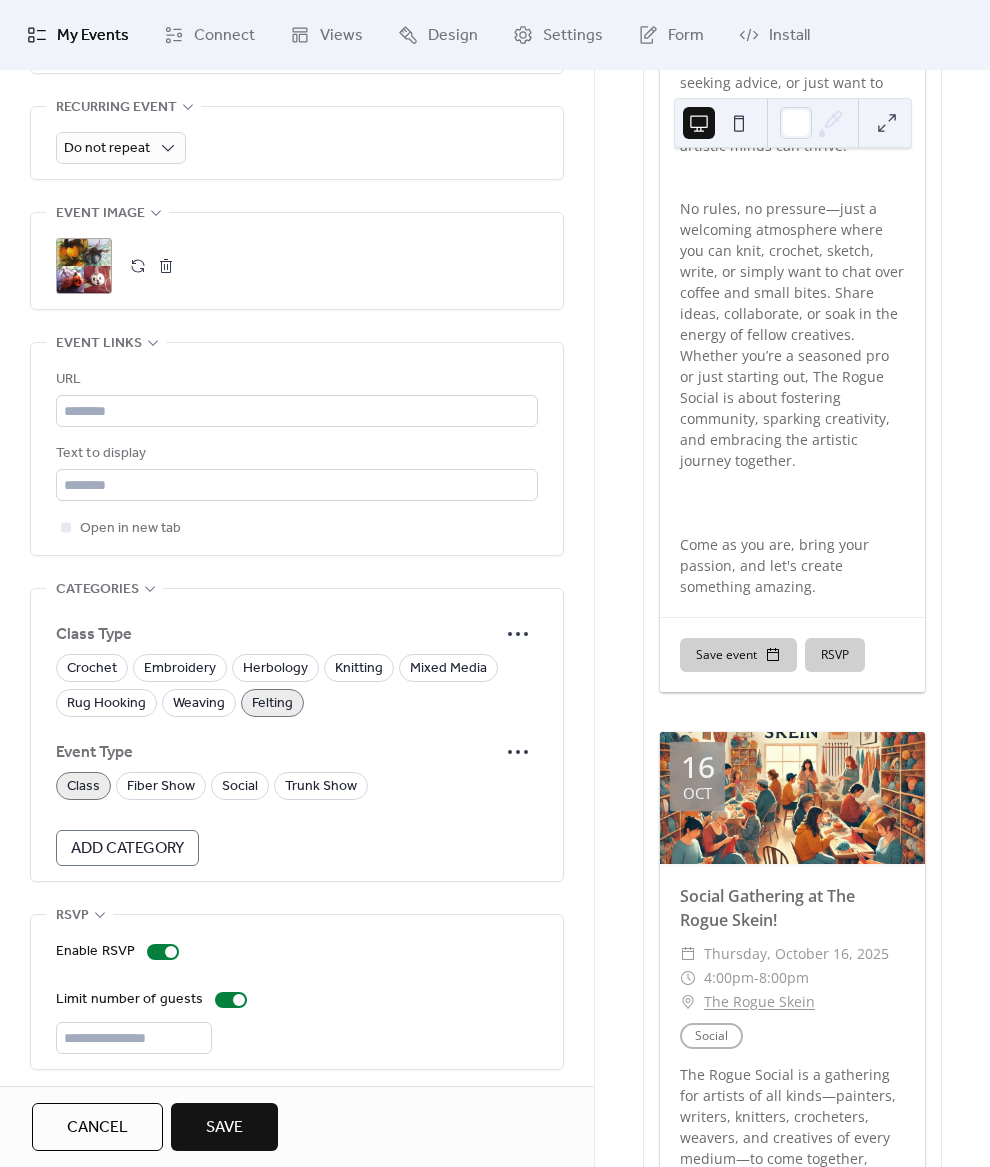 scroll, scrollTop: 14251, scrollLeft: 0, axis: vertical 